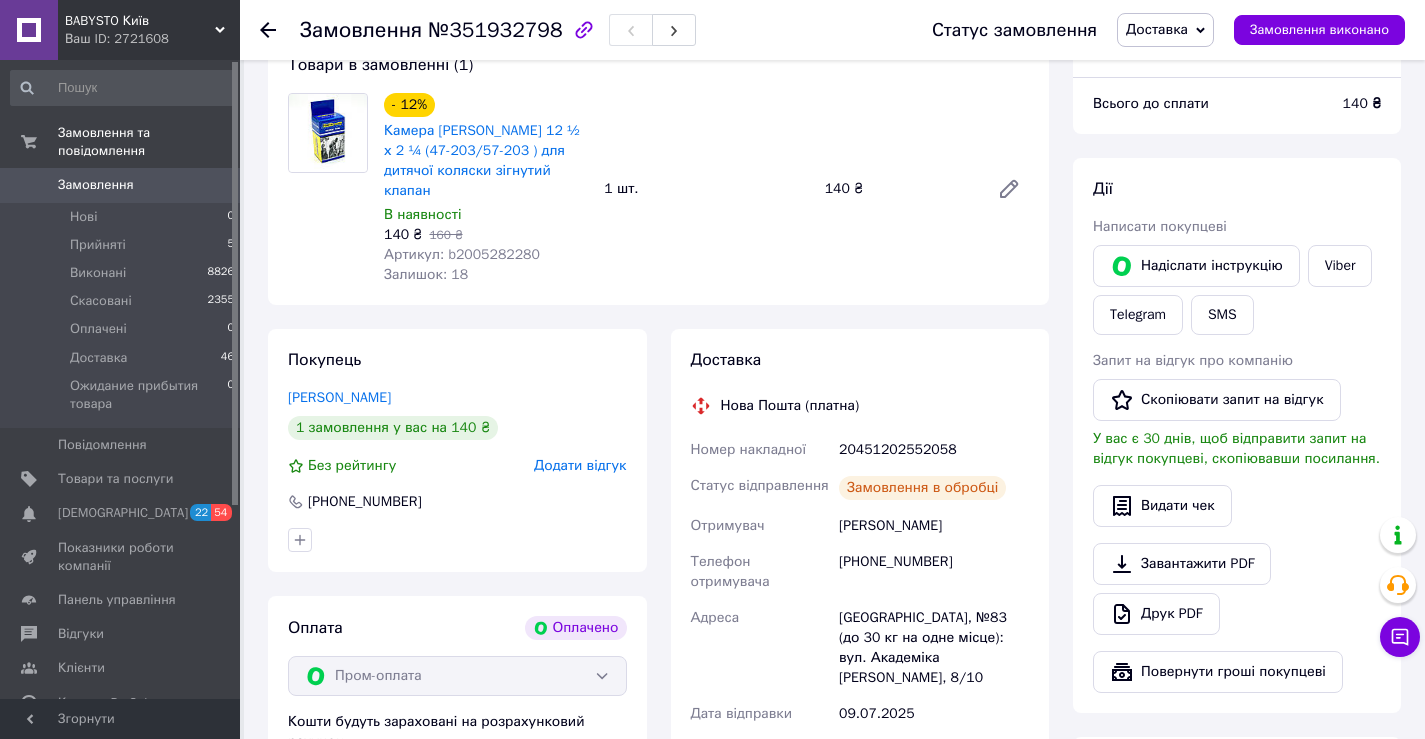 scroll, scrollTop: 200, scrollLeft: 0, axis: vertical 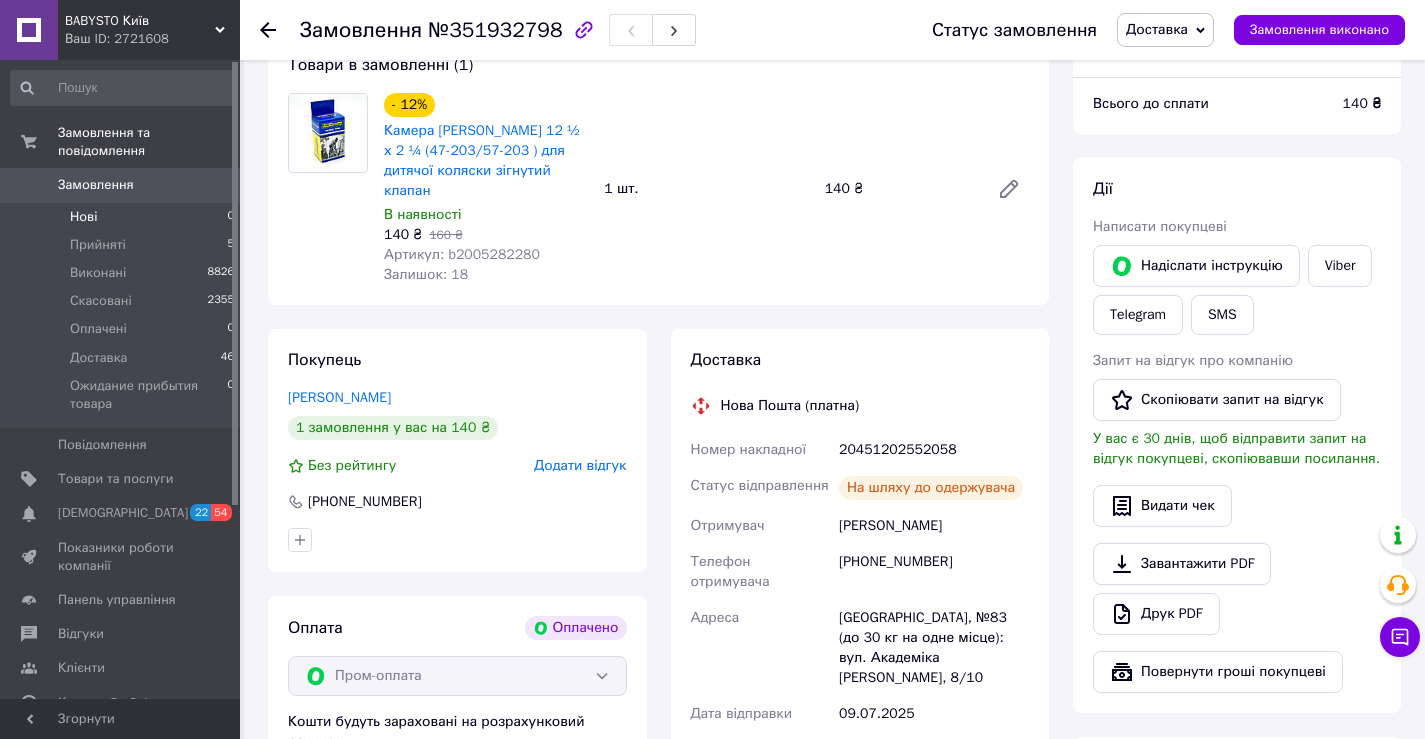 click on "Нові 0" at bounding box center [123, 217] 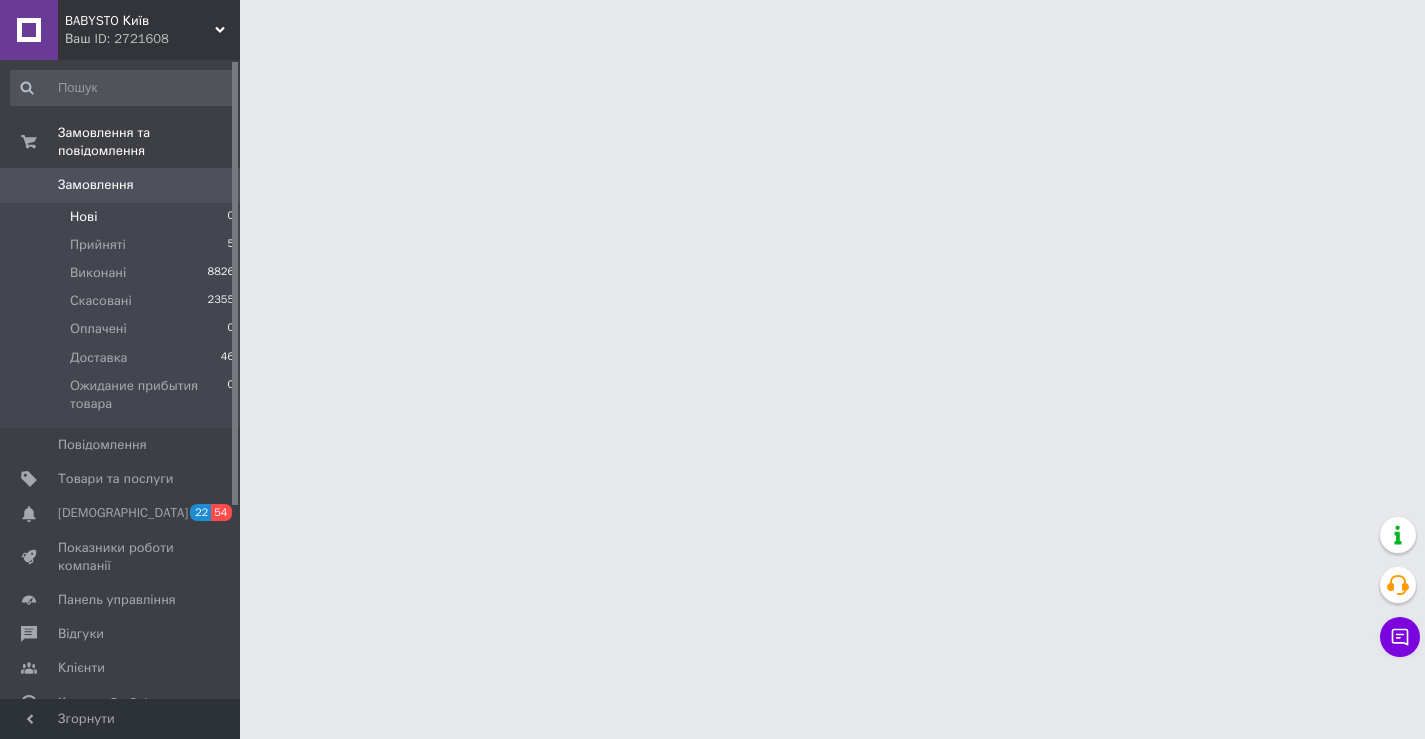 scroll, scrollTop: 0, scrollLeft: 0, axis: both 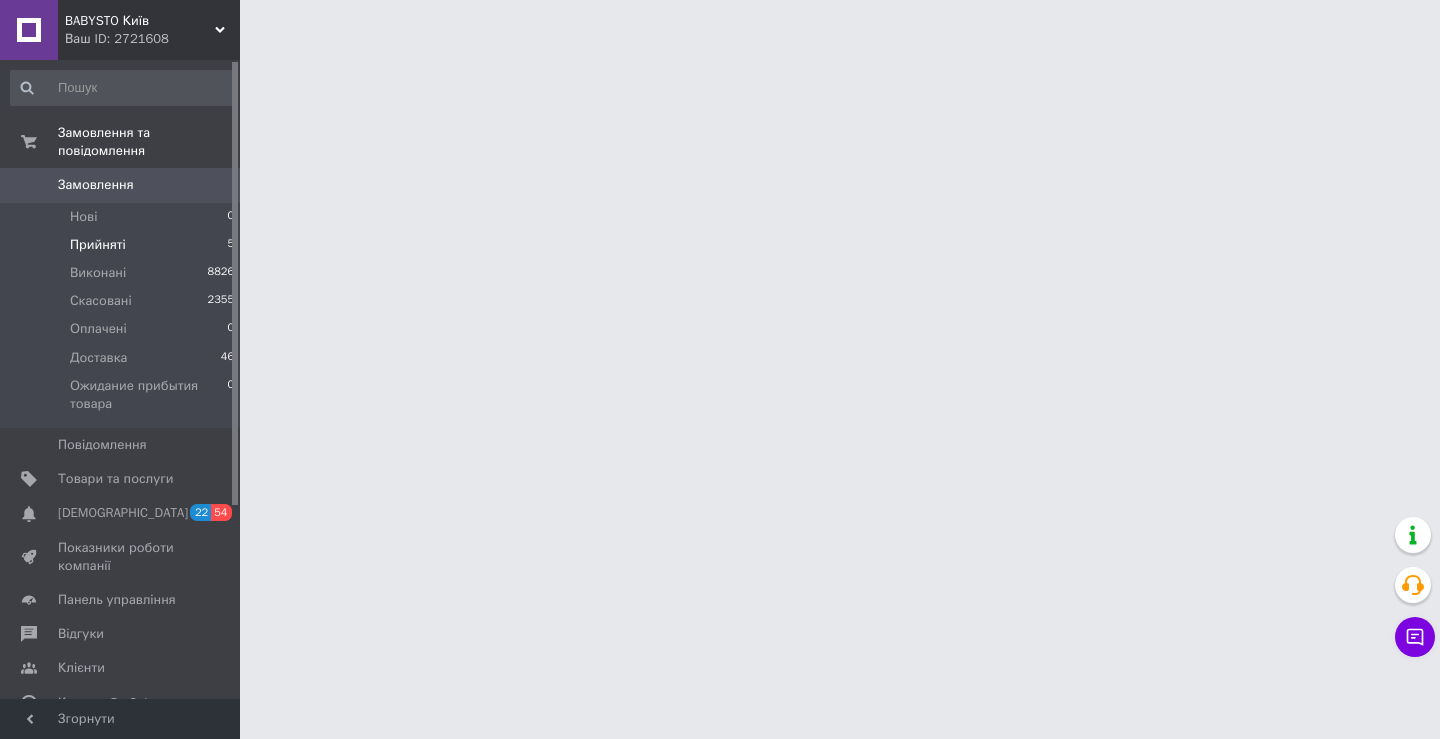 click on "Прийняті" at bounding box center [98, 245] 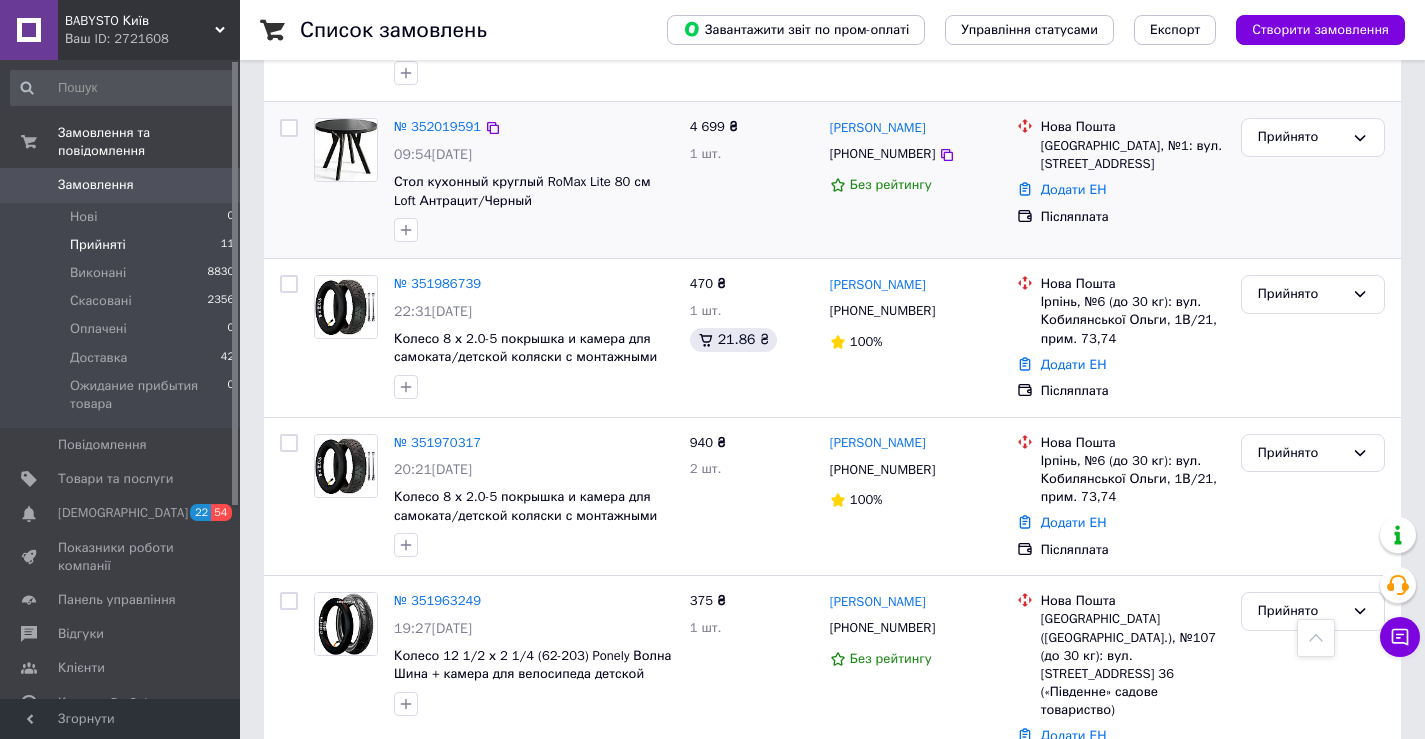 scroll, scrollTop: 400, scrollLeft: 0, axis: vertical 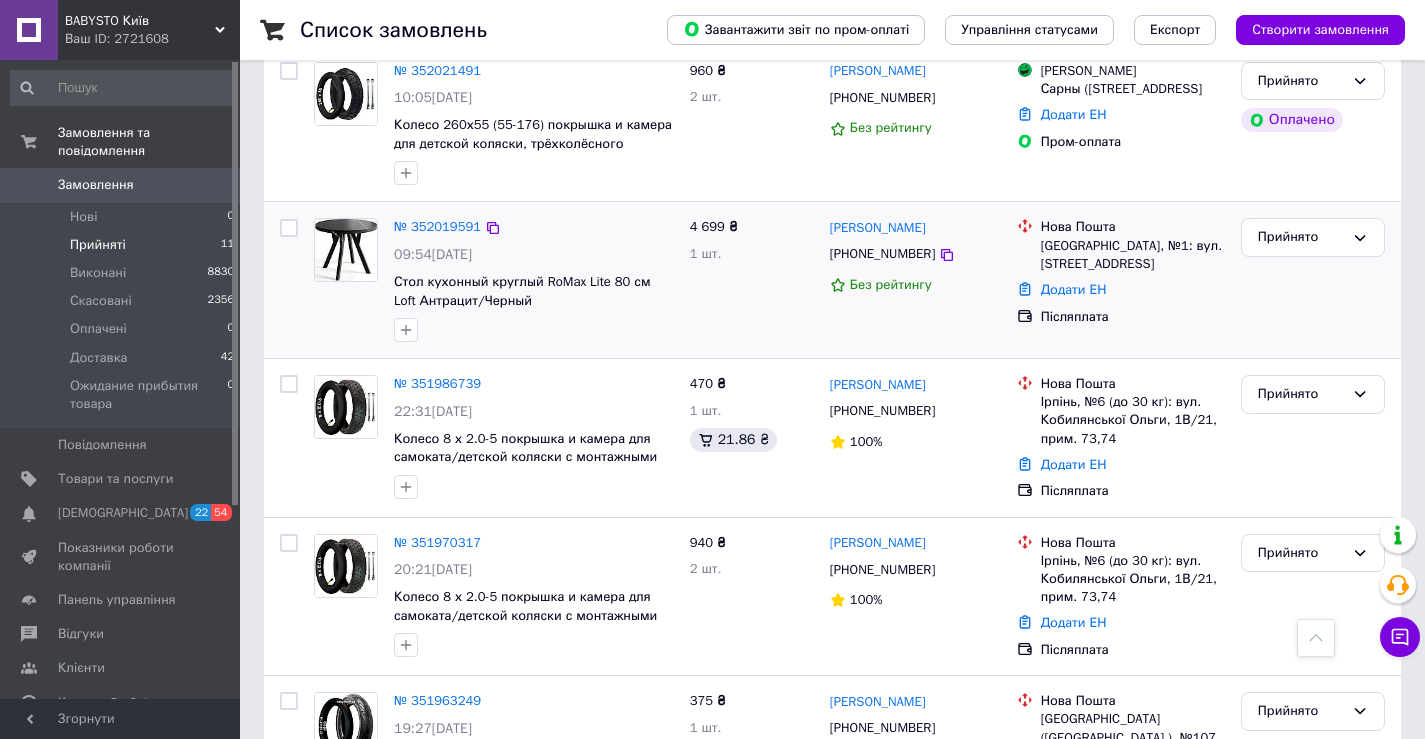 click at bounding box center (345, 250) 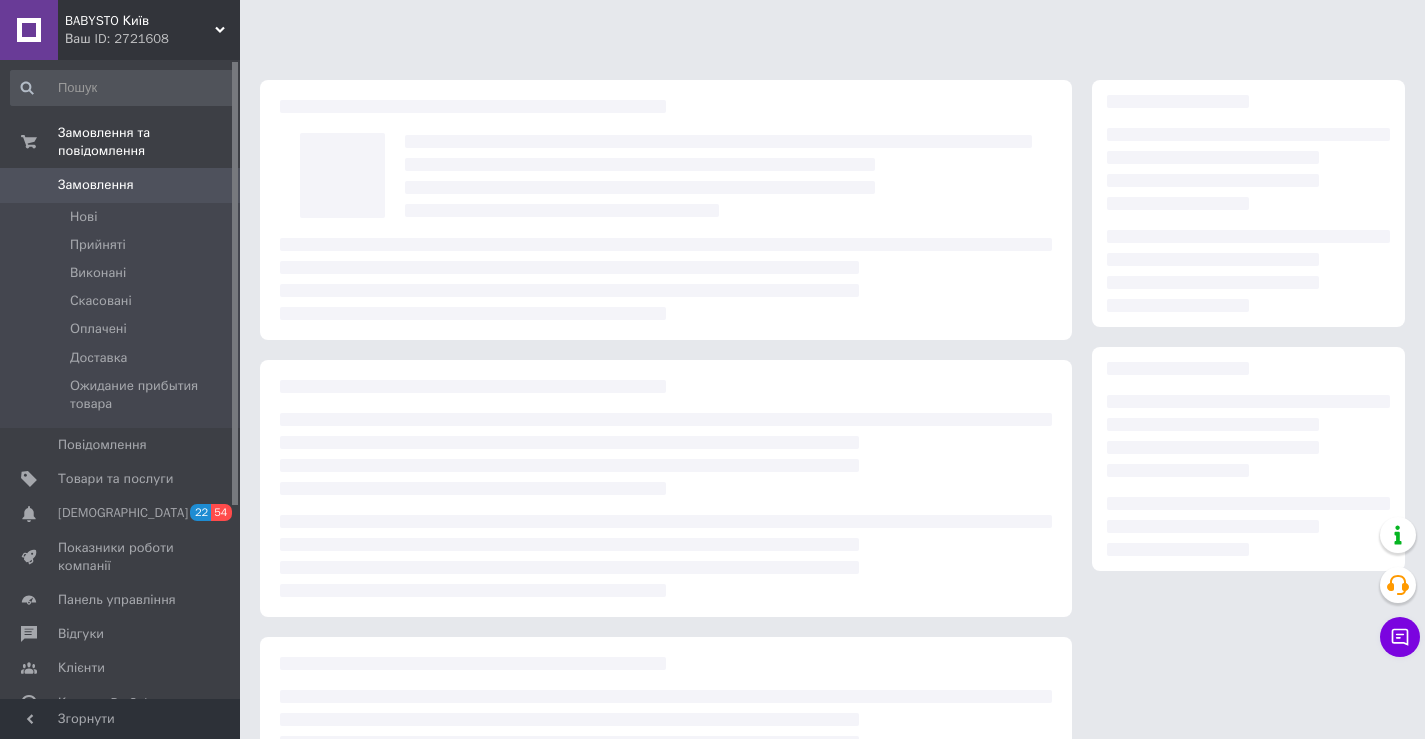 scroll, scrollTop: 0, scrollLeft: 0, axis: both 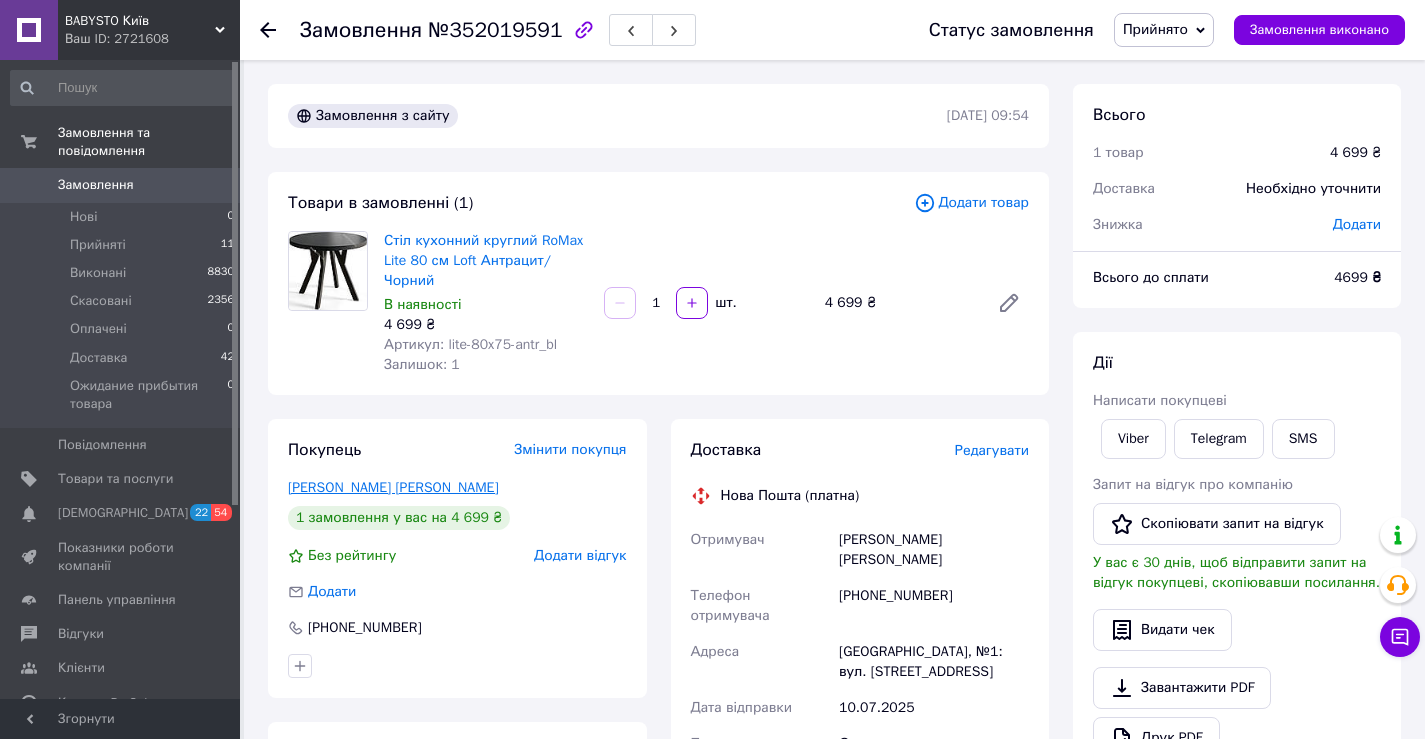 click on "[PERSON_NAME] [PERSON_NAME]" at bounding box center [393, 487] 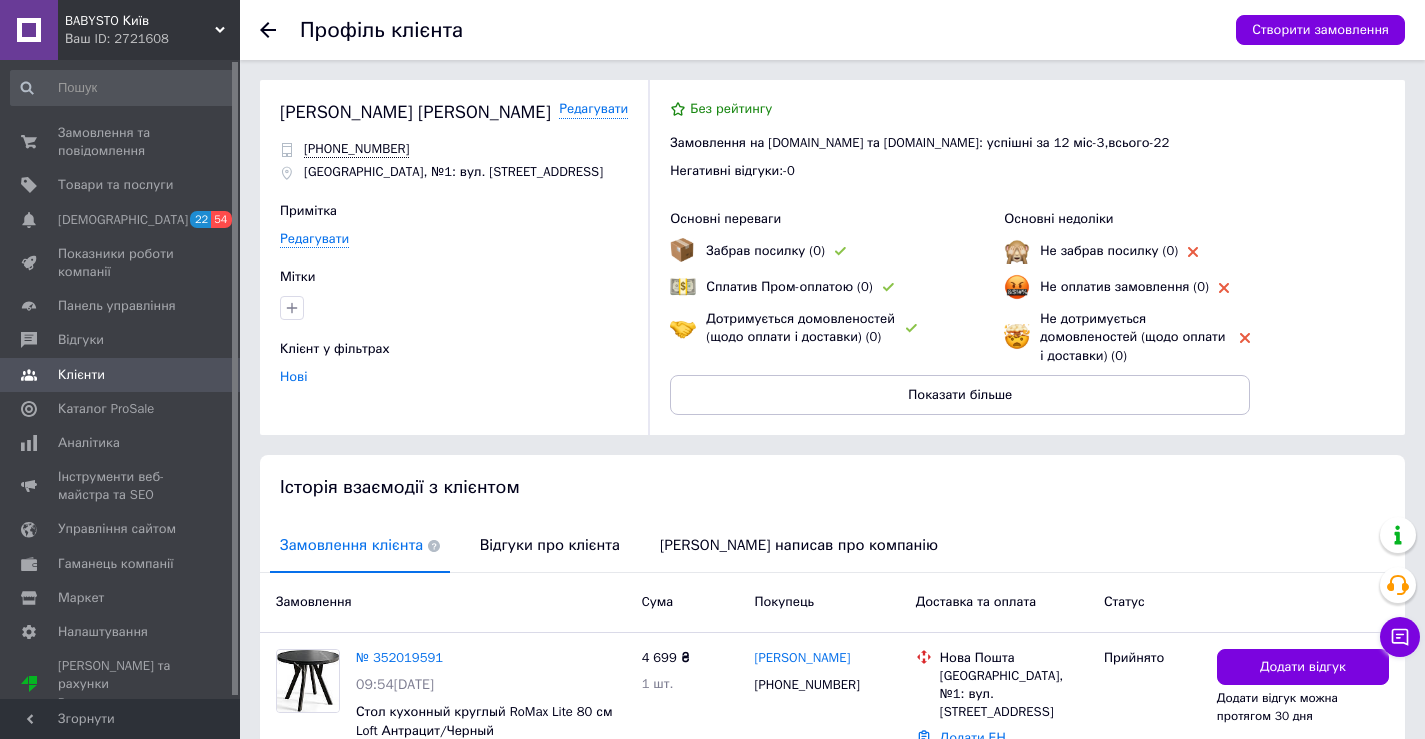 scroll, scrollTop: 100, scrollLeft: 0, axis: vertical 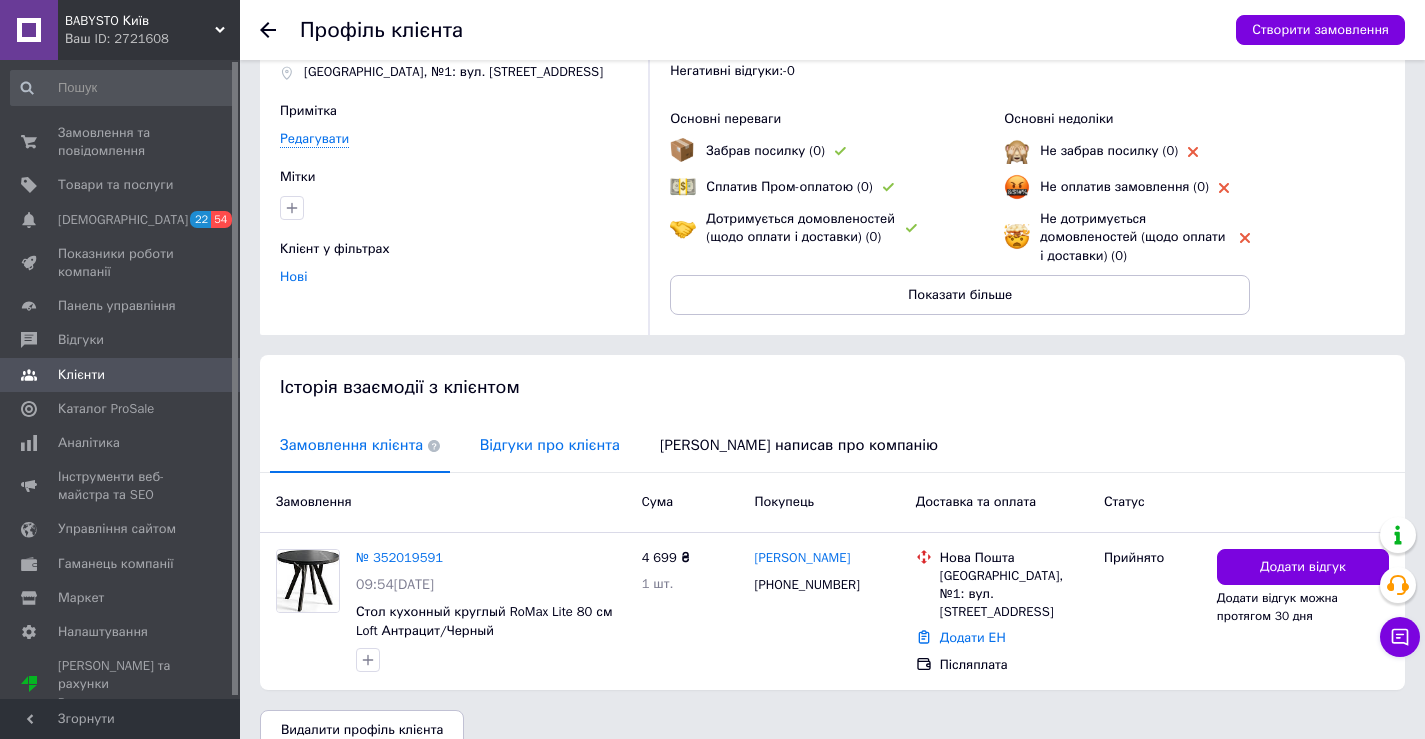 click on "Відгуки про клієнта" at bounding box center (550, 445) 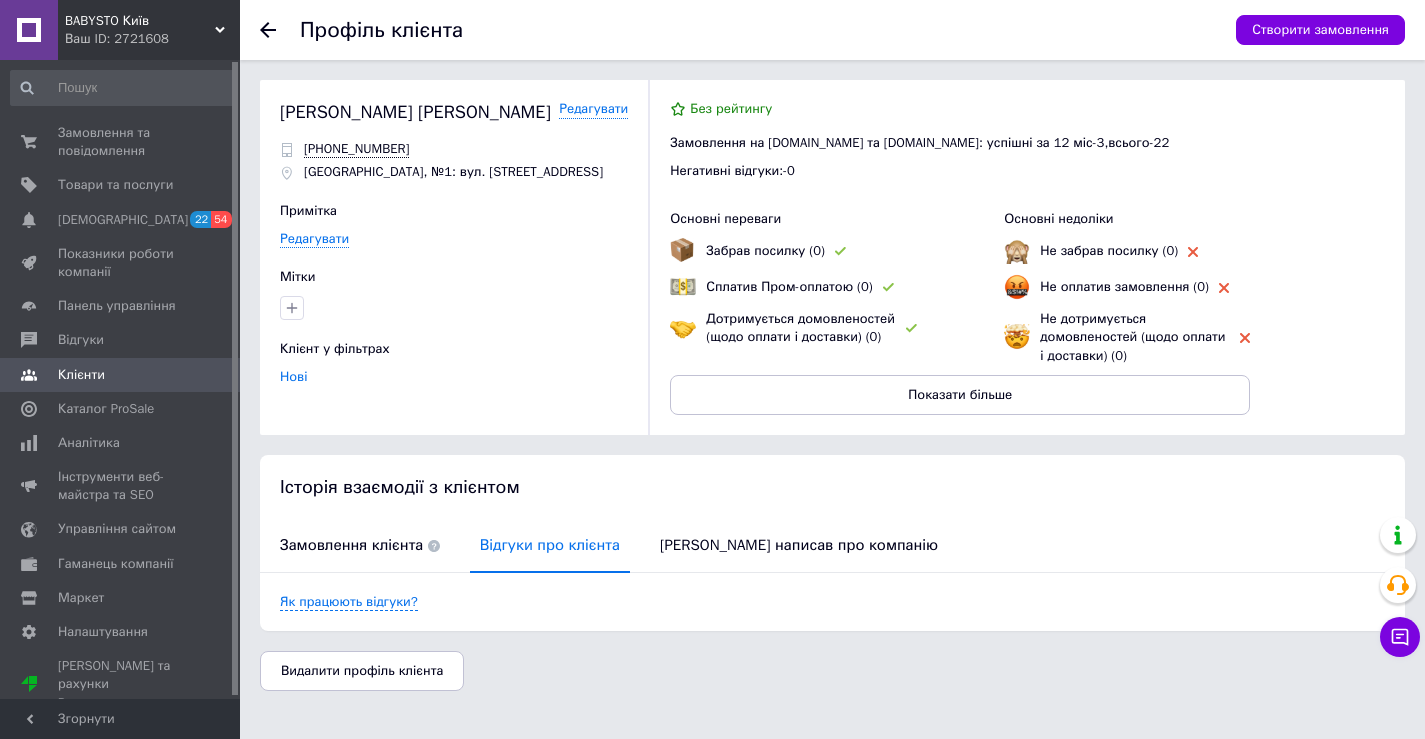scroll, scrollTop: 0, scrollLeft: 0, axis: both 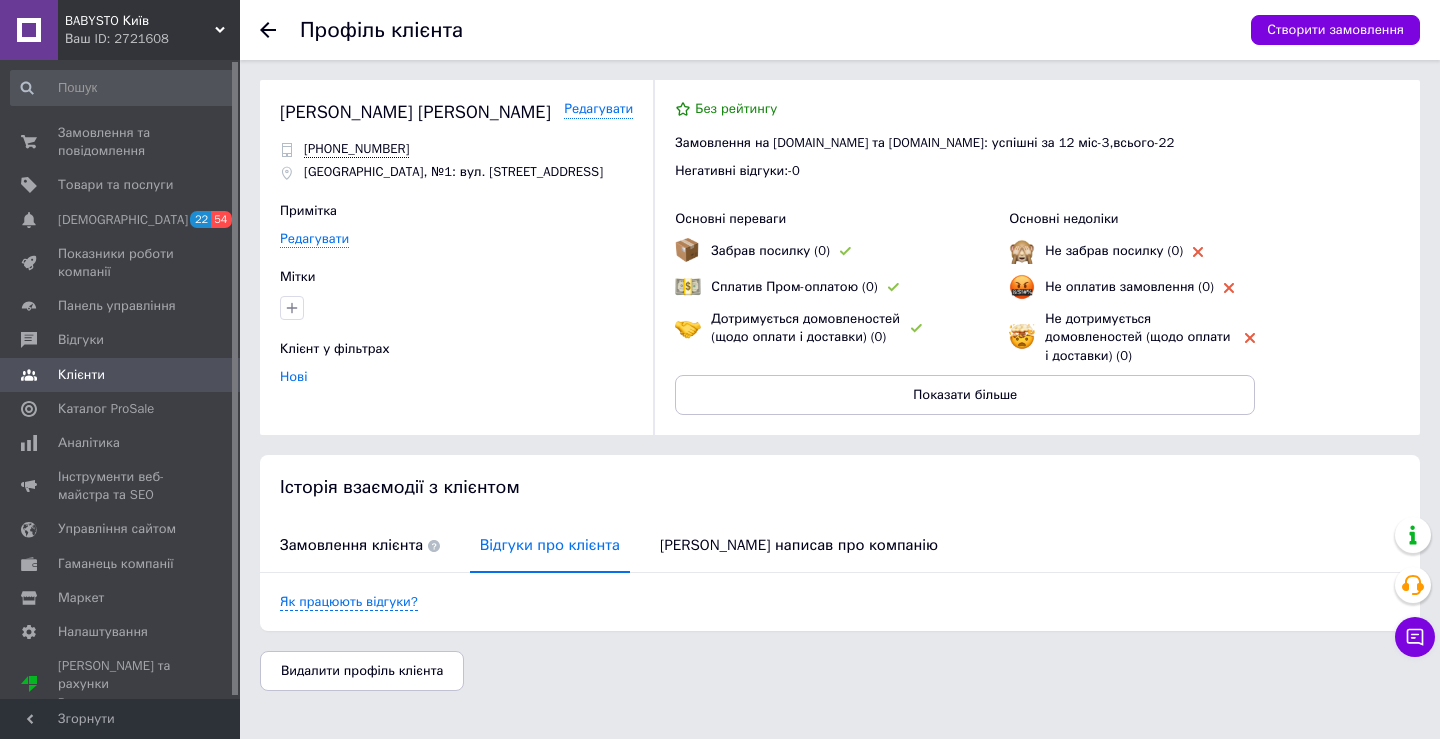 click on "Профіль клієнта Створити замовлення" at bounding box center [840, 30] 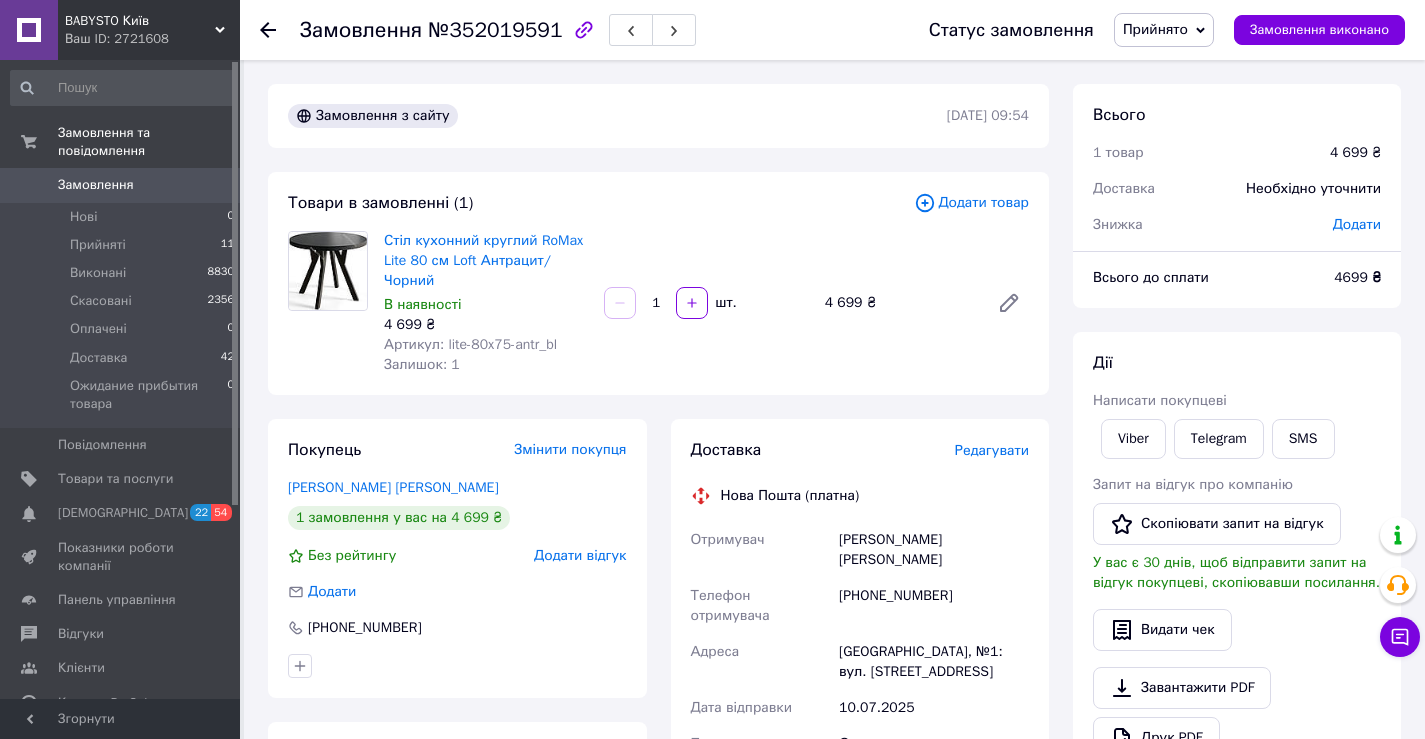 click 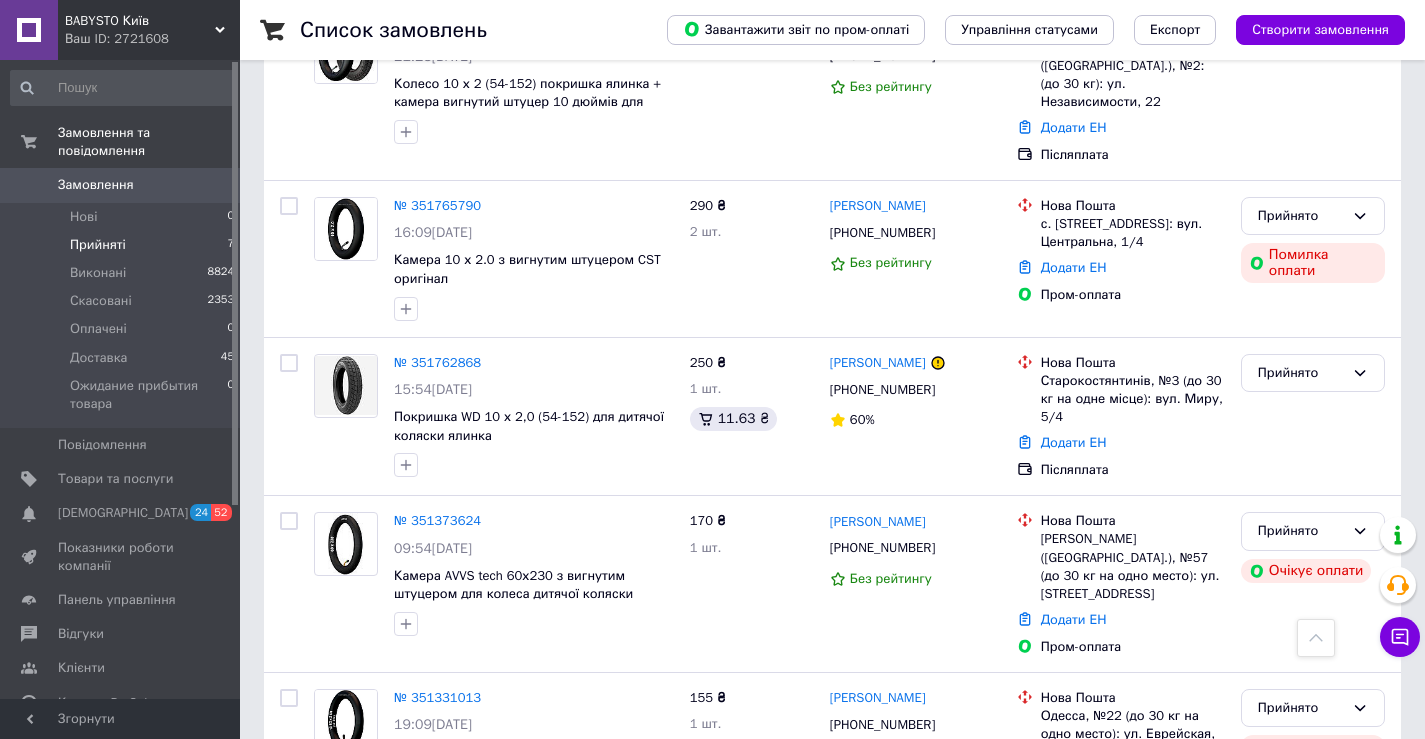 scroll, scrollTop: 677, scrollLeft: 0, axis: vertical 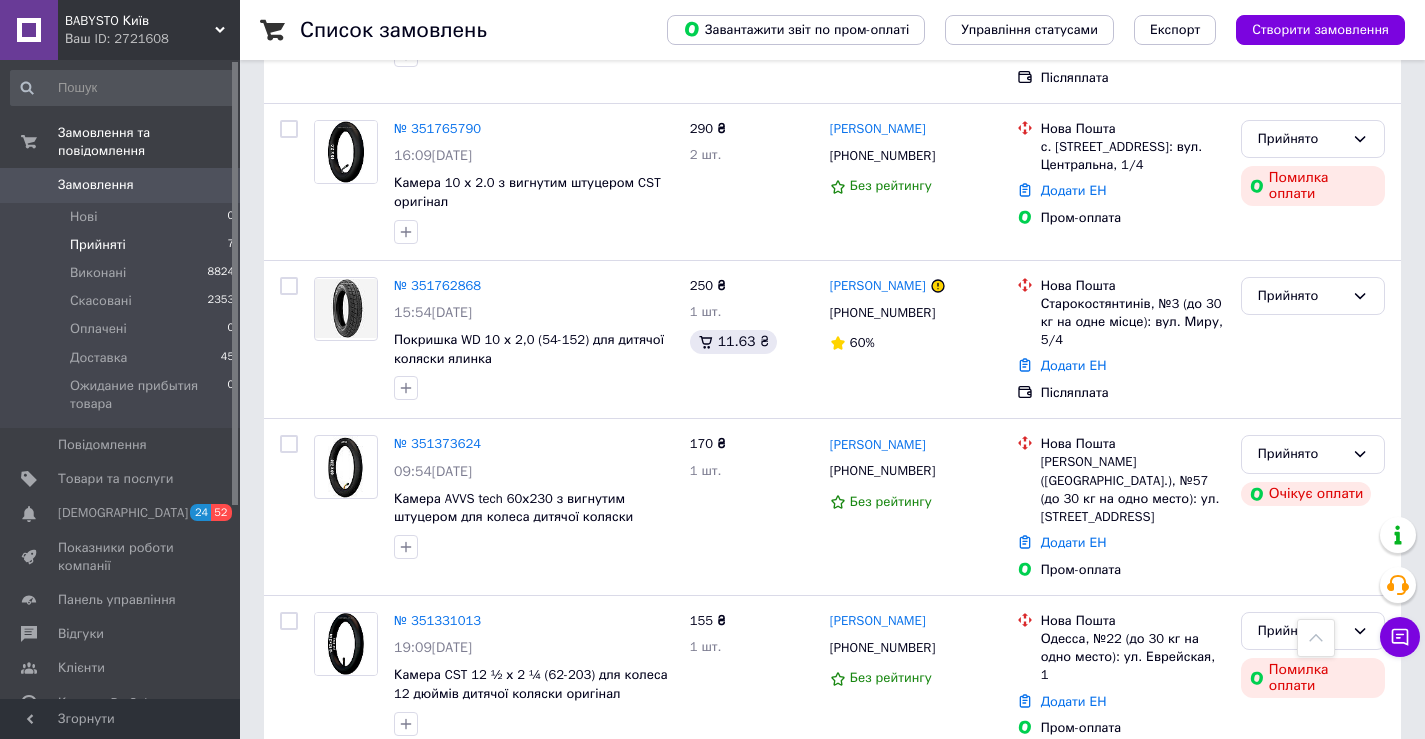 drag, startPoint x: 87, startPoint y: 193, endPoint x: 99, endPoint y: 213, distance: 23.323807 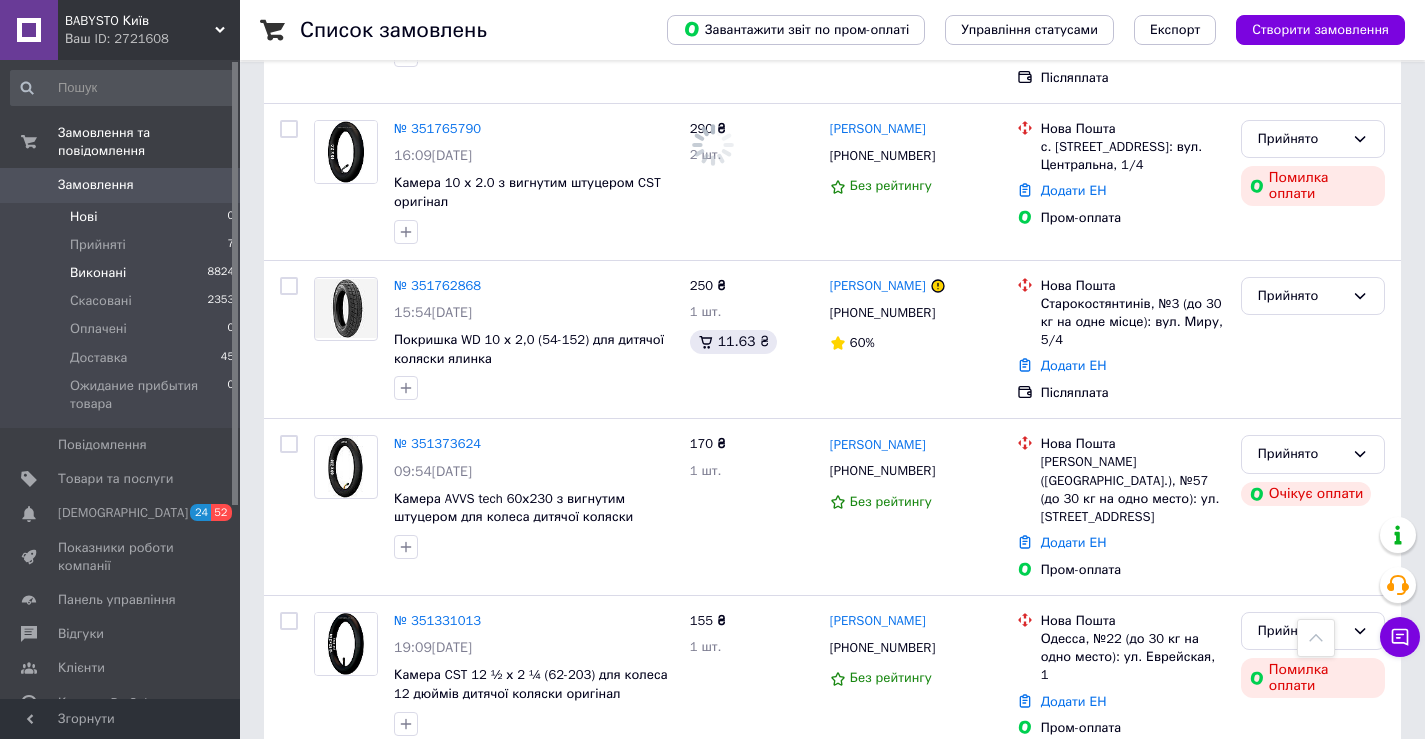 scroll, scrollTop: 0, scrollLeft: 0, axis: both 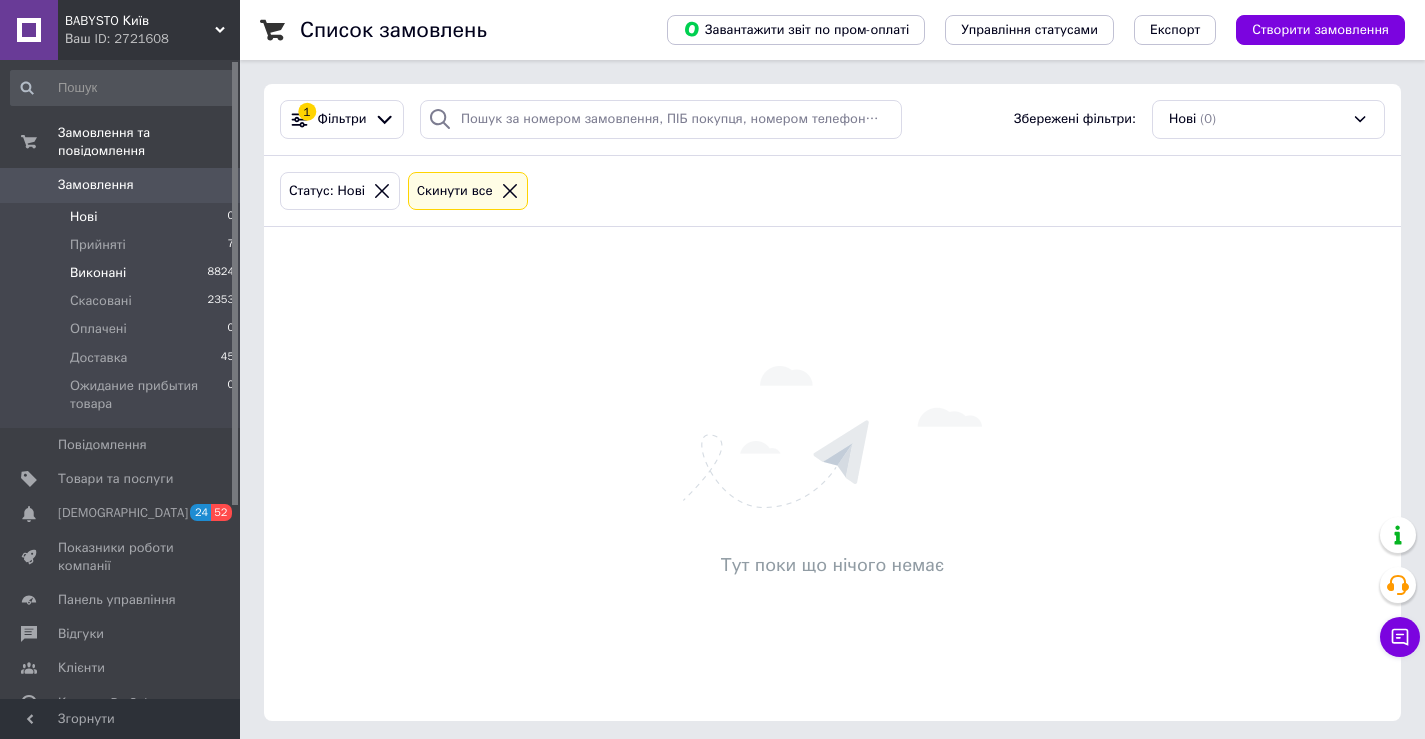 click on "Виконані 8824" at bounding box center (123, 273) 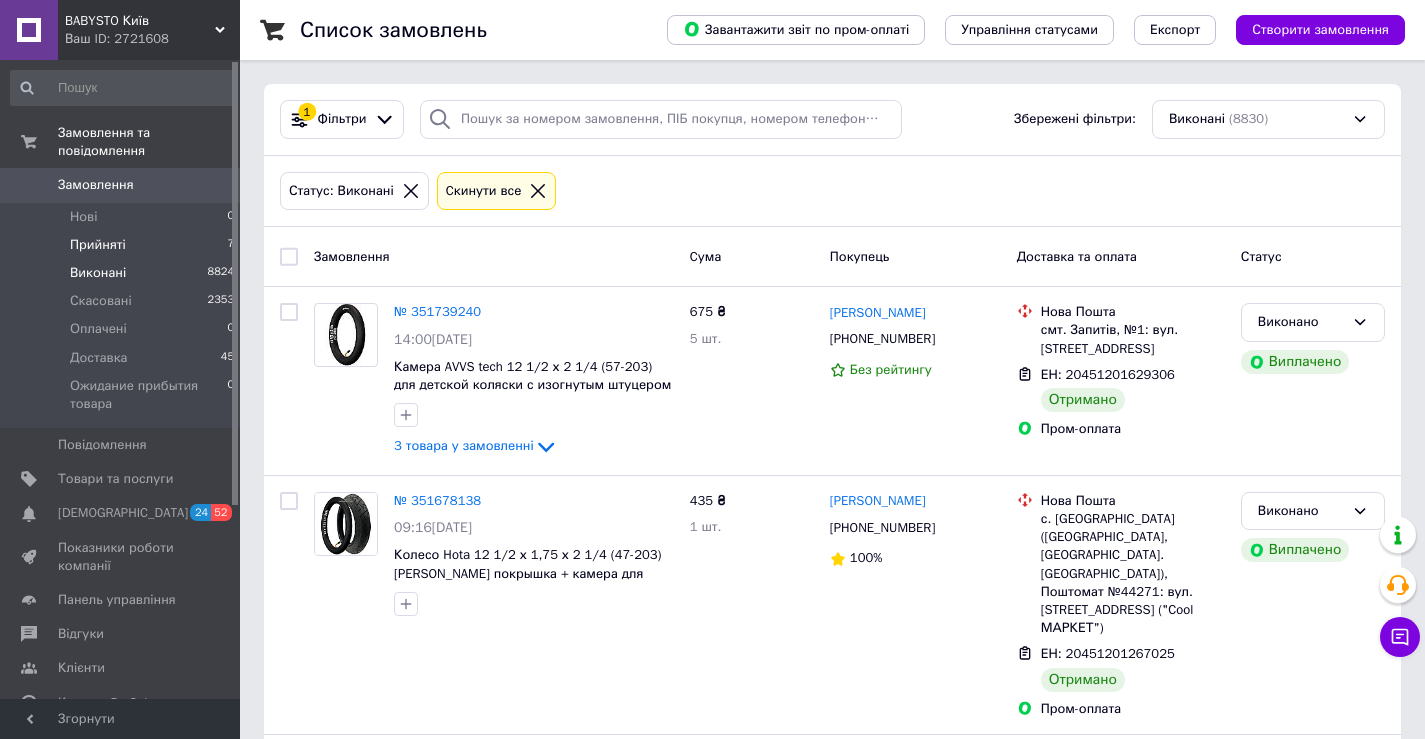 click on "Прийняті" at bounding box center (98, 245) 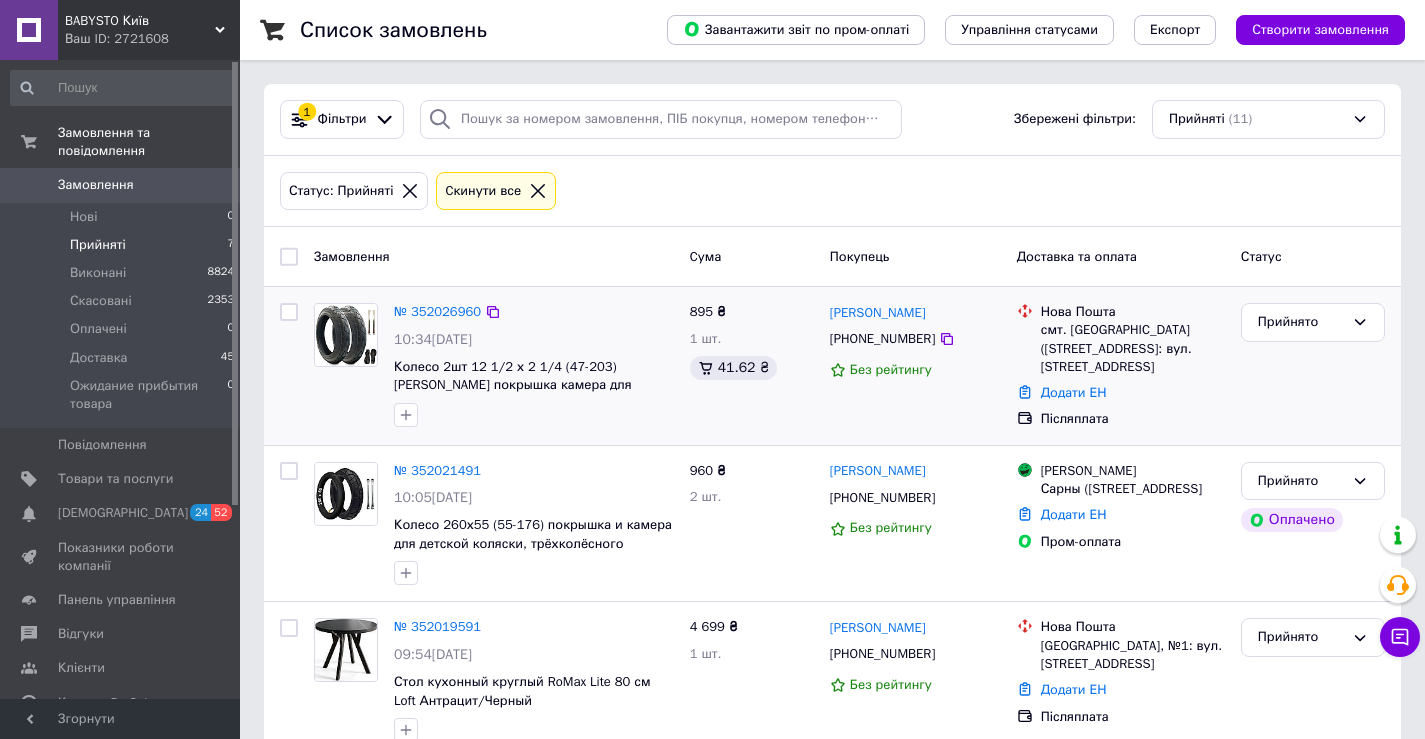 scroll, scrollTop: 100, scrollLeft: 0, axis: vertical 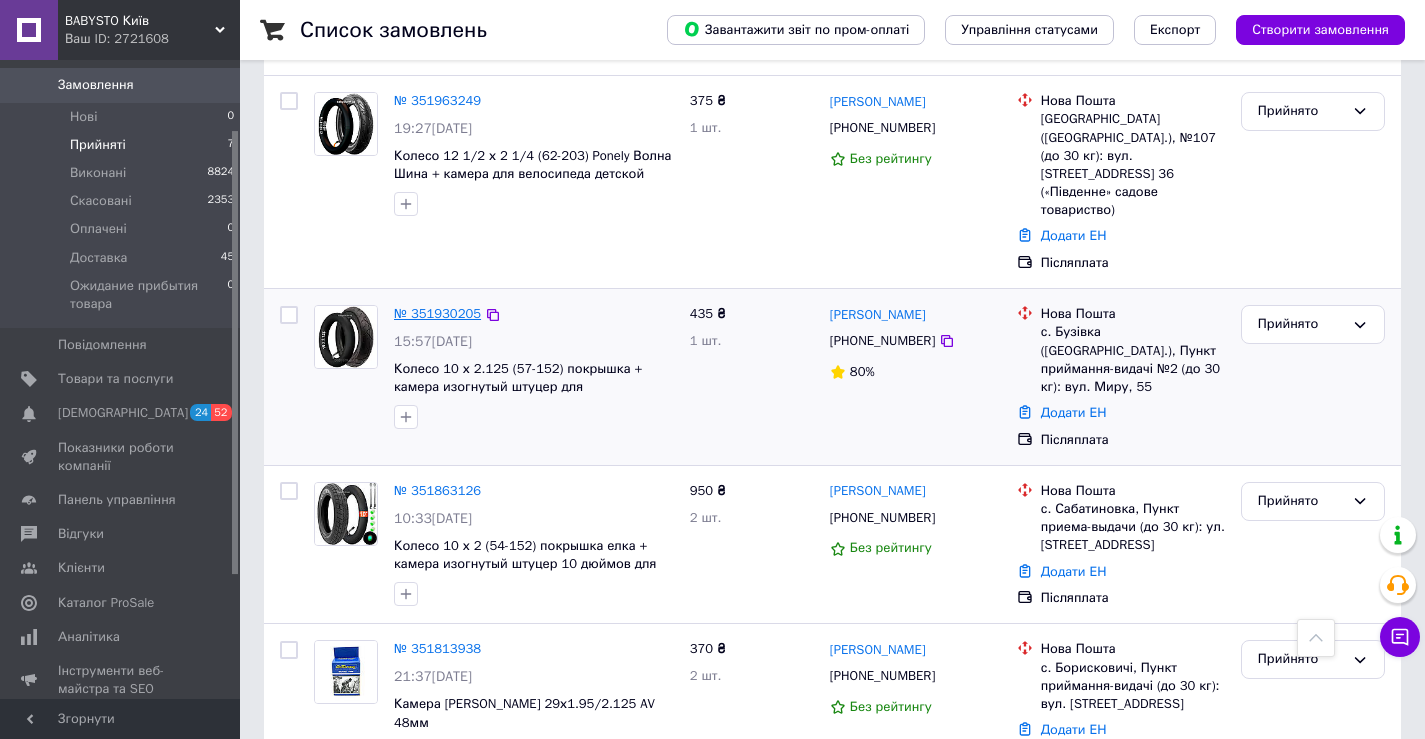 click on "№ 351930205" at bounding box center (437, 313) 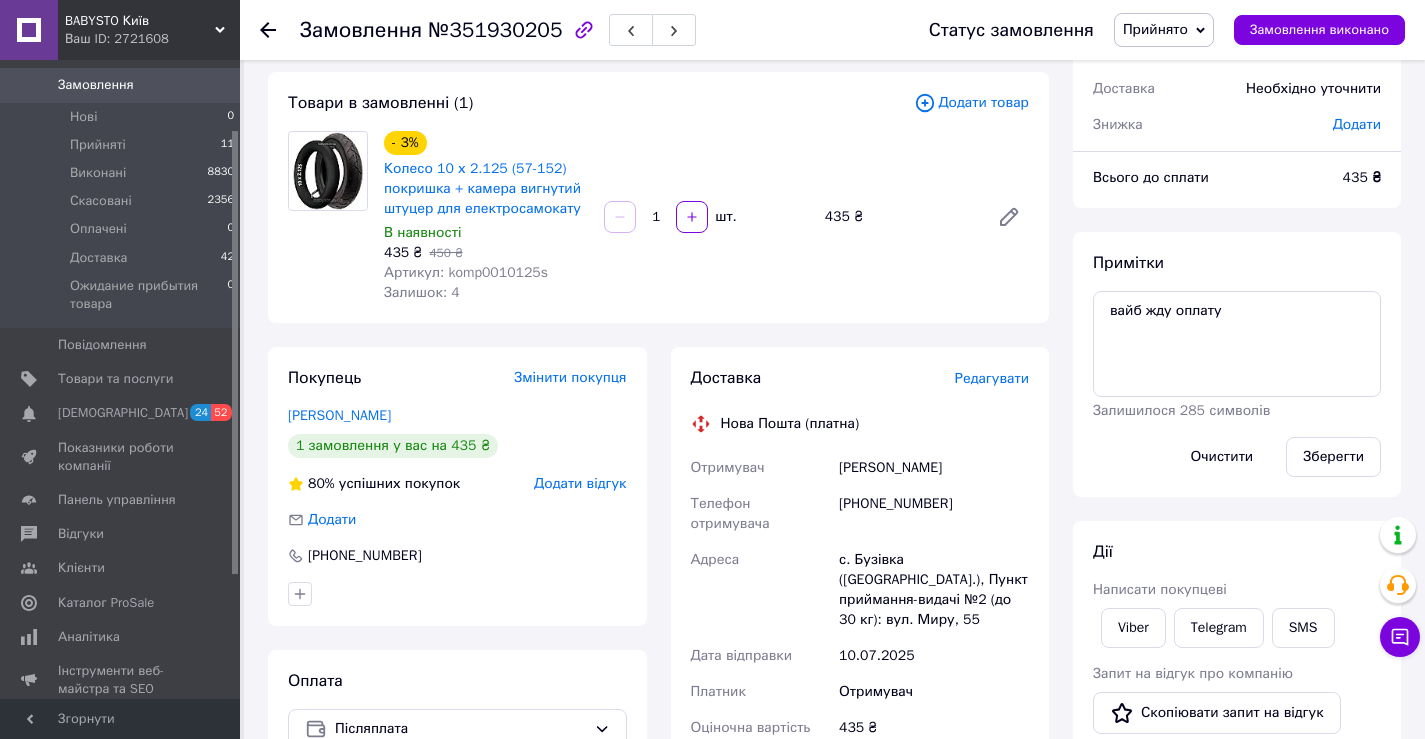 scroll, scrollTop: 300, scrollLeft: 0, axis: vertical 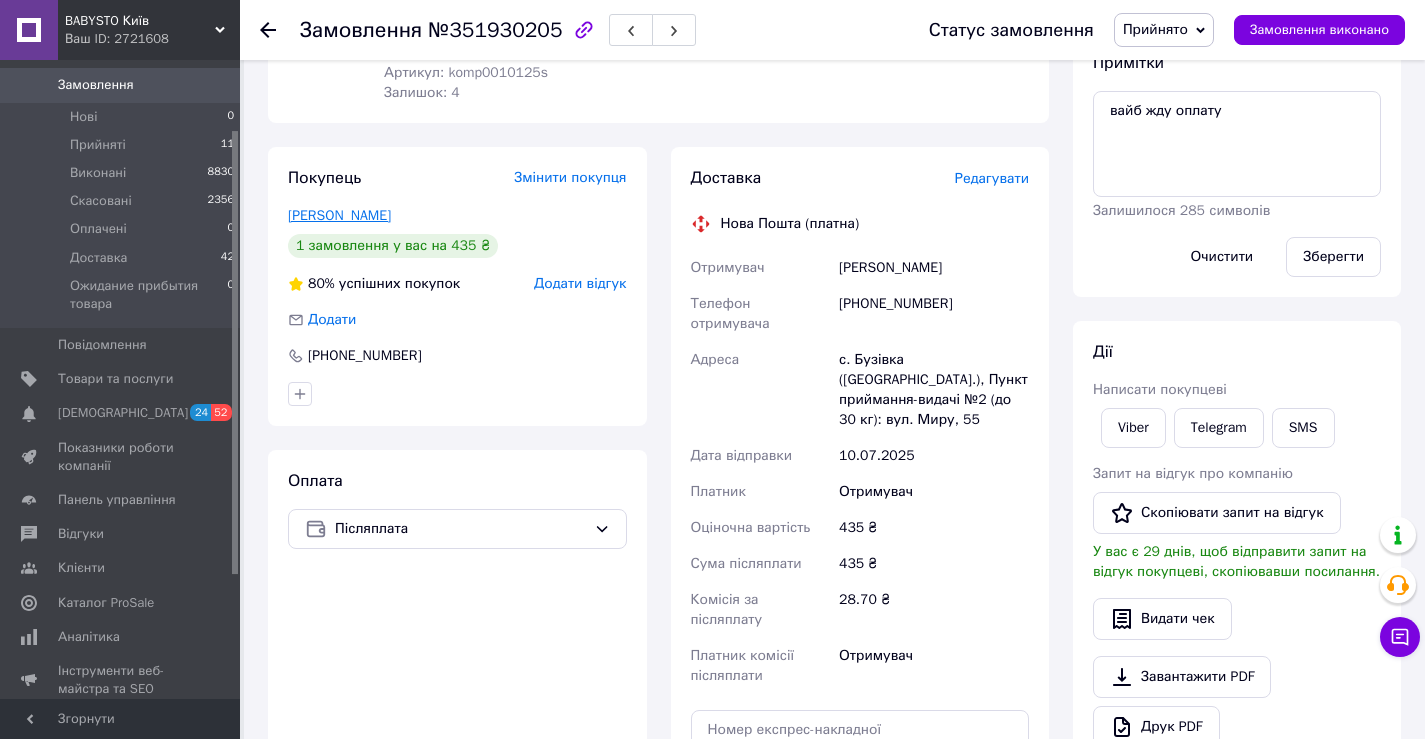 click on "Бондар Ольга" at bounding box center [339, 215] 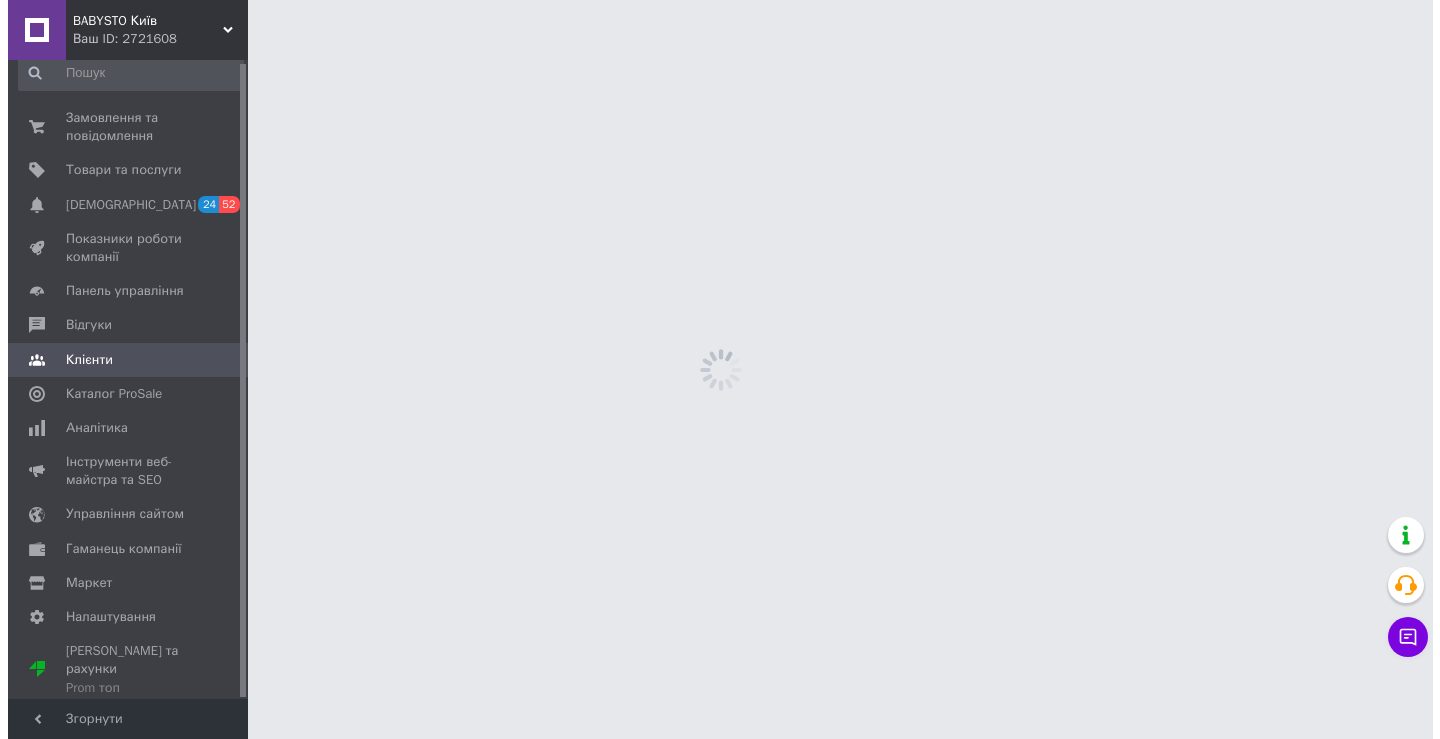 scroll, scrollTop: 0, scrollLeft: 0, axis: both 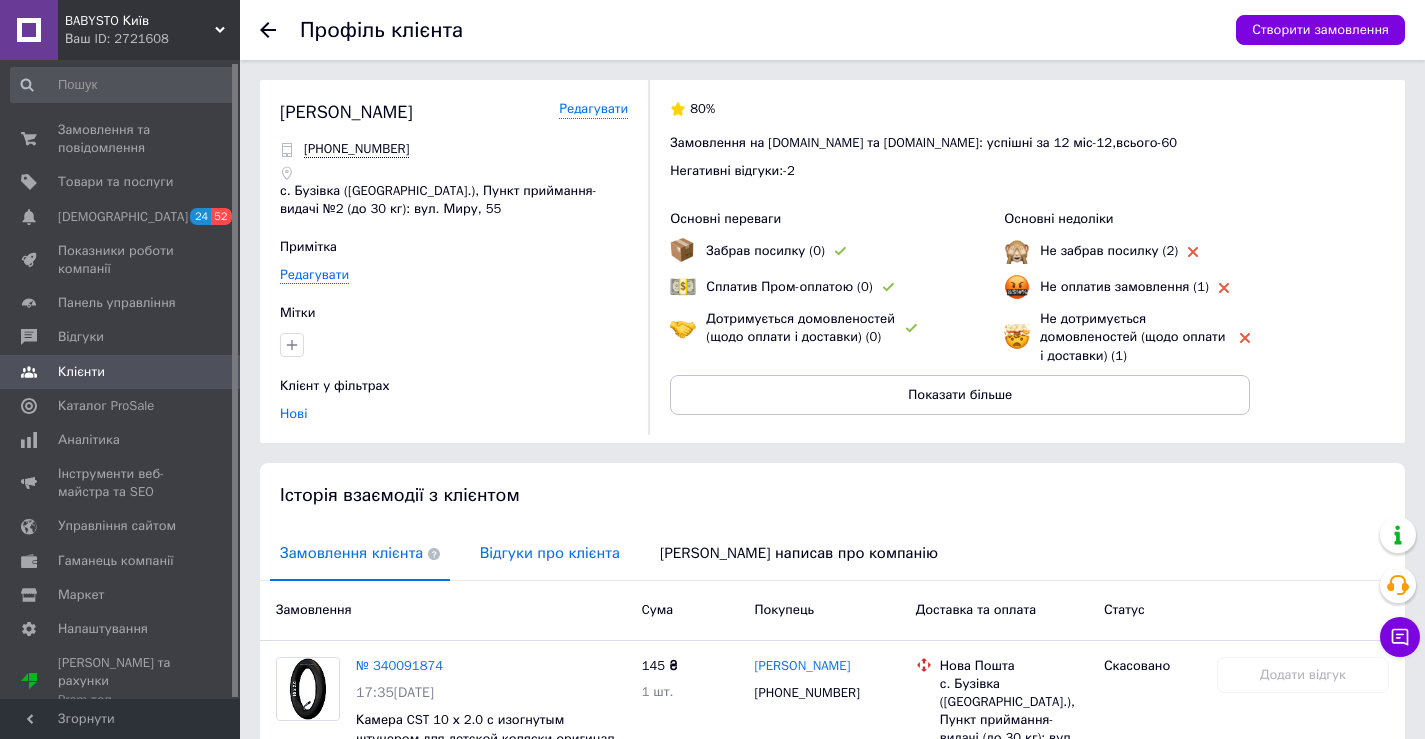 click on "Відгуки про клієнта" at bounding box center (550, 553) 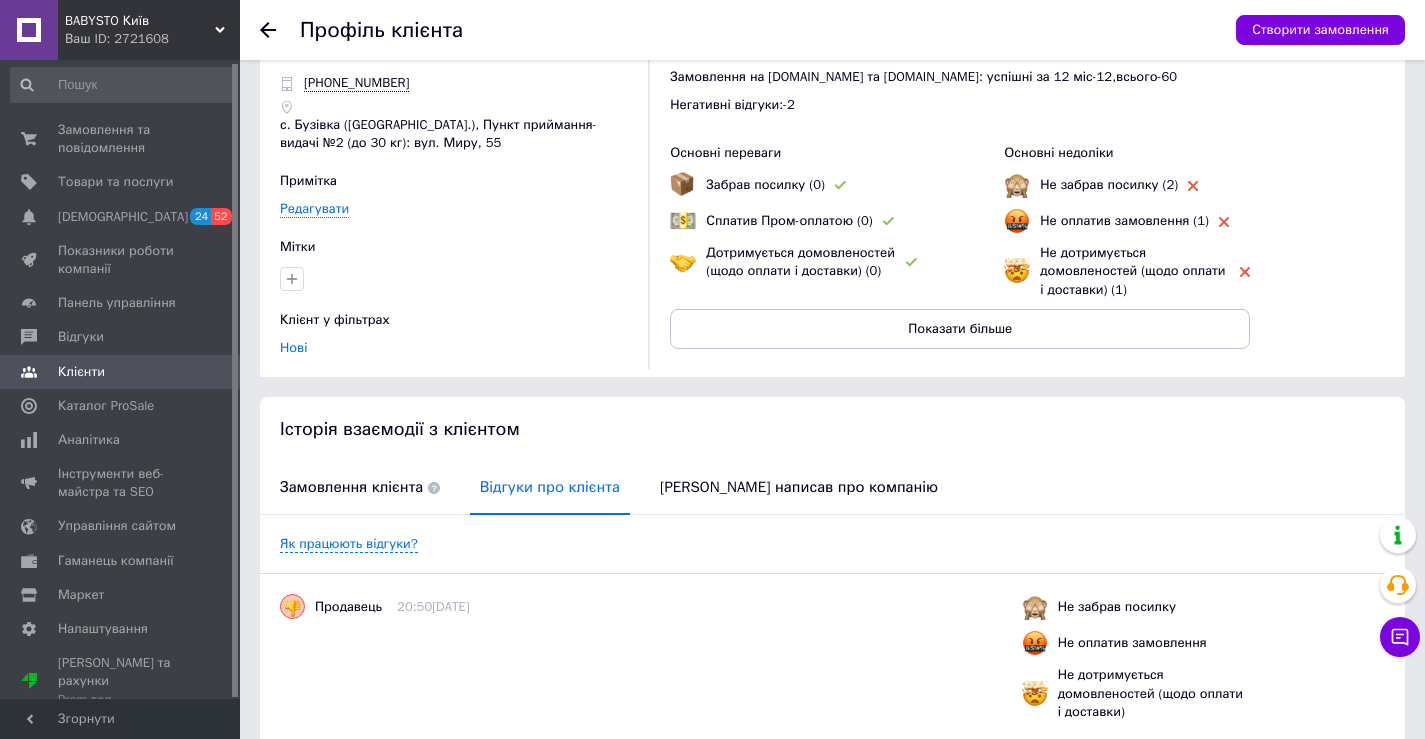 scroll, scrollTop: 0, scrollLeft: 0, axis: both 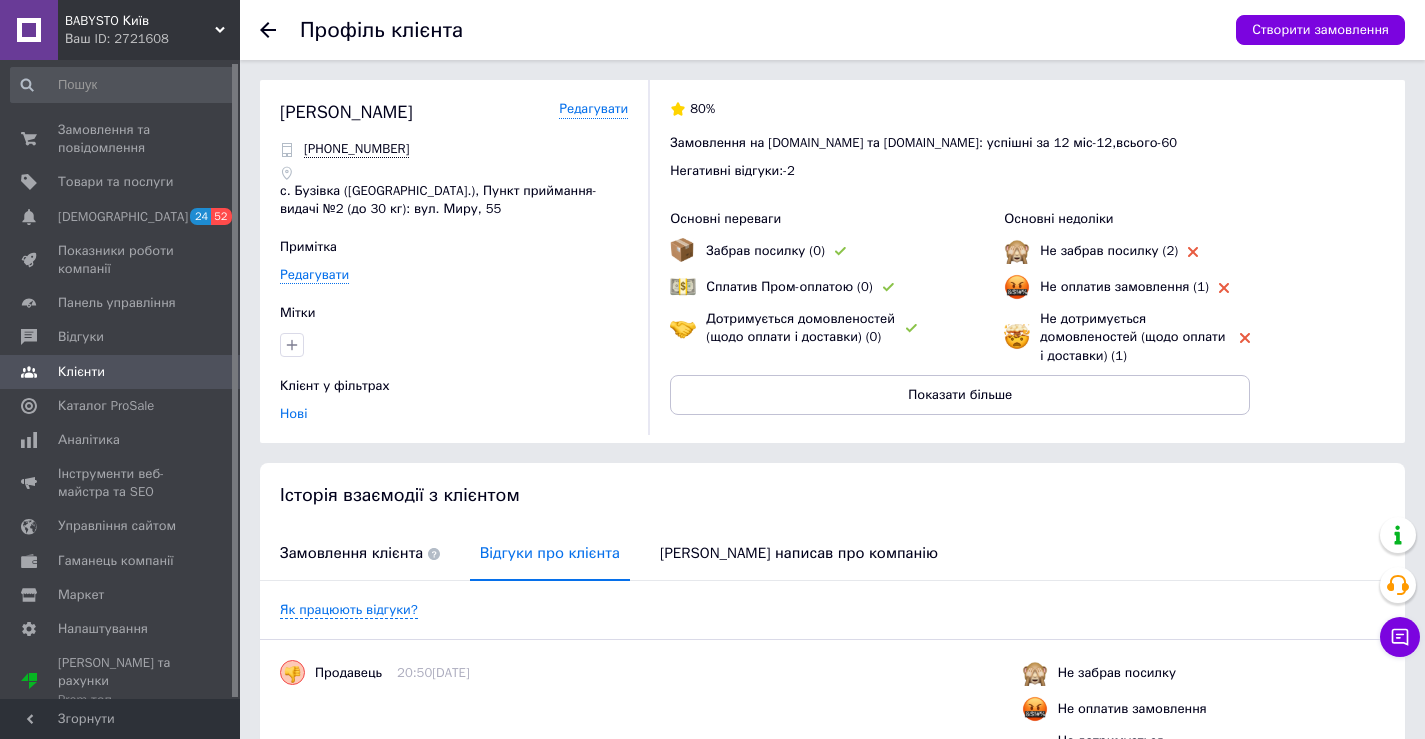 click 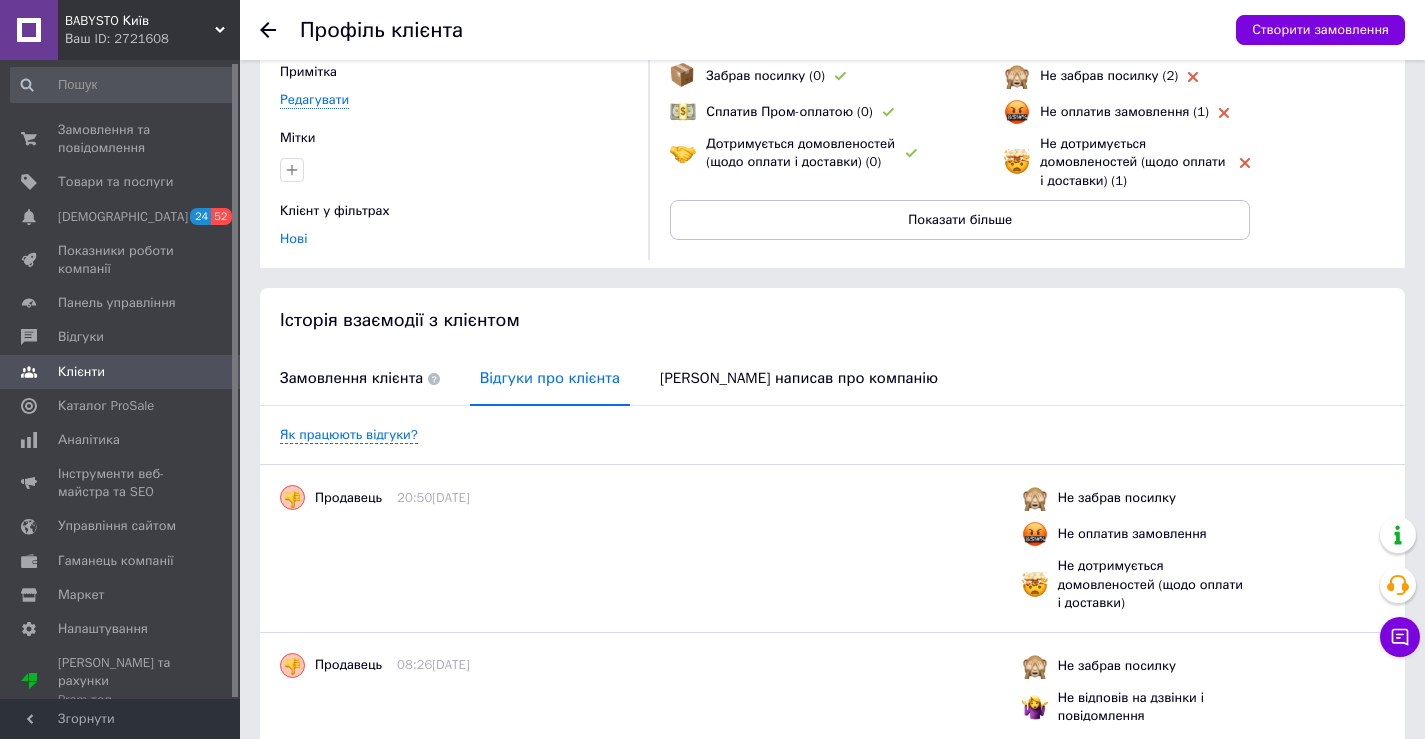scroll, scrollTop: 100, scrollLeft: 0, axis: vertical 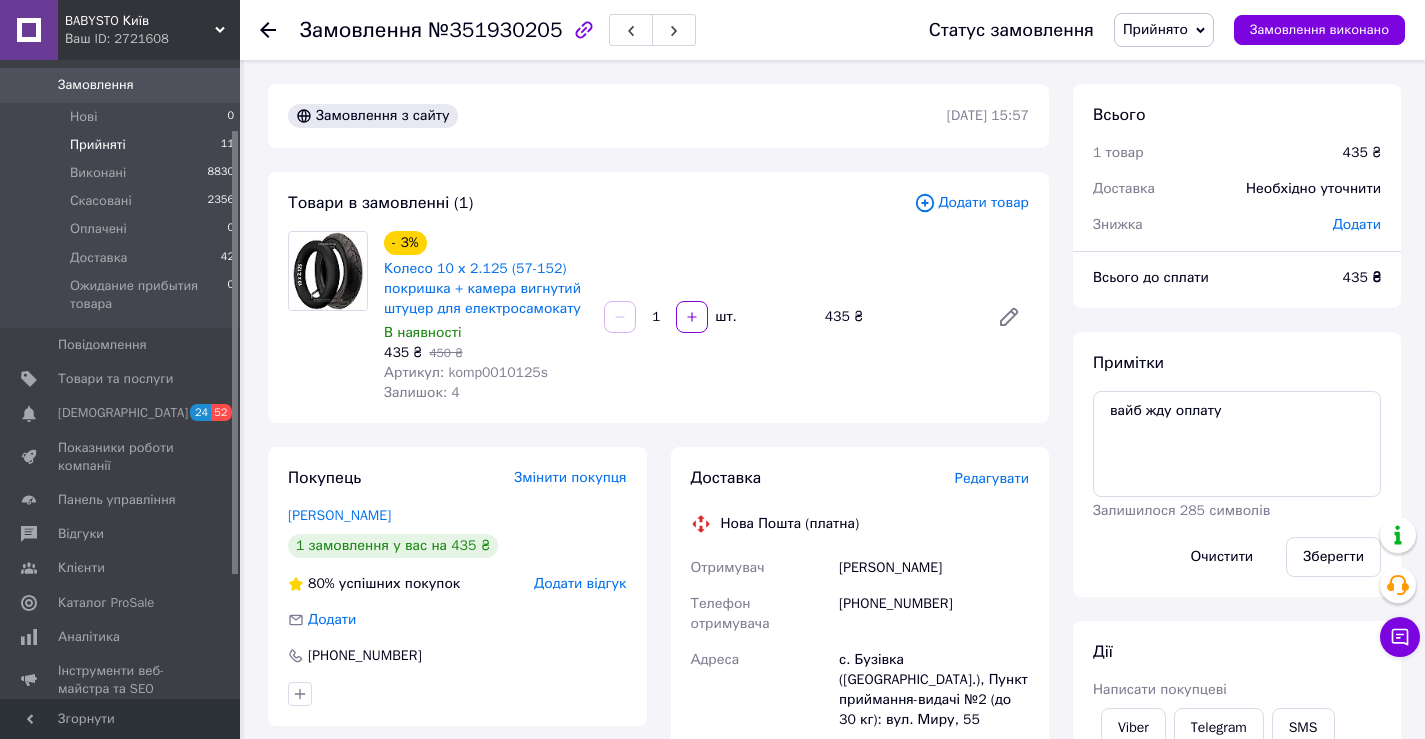 click on "Прийняті" at bounding box center [98, 145] 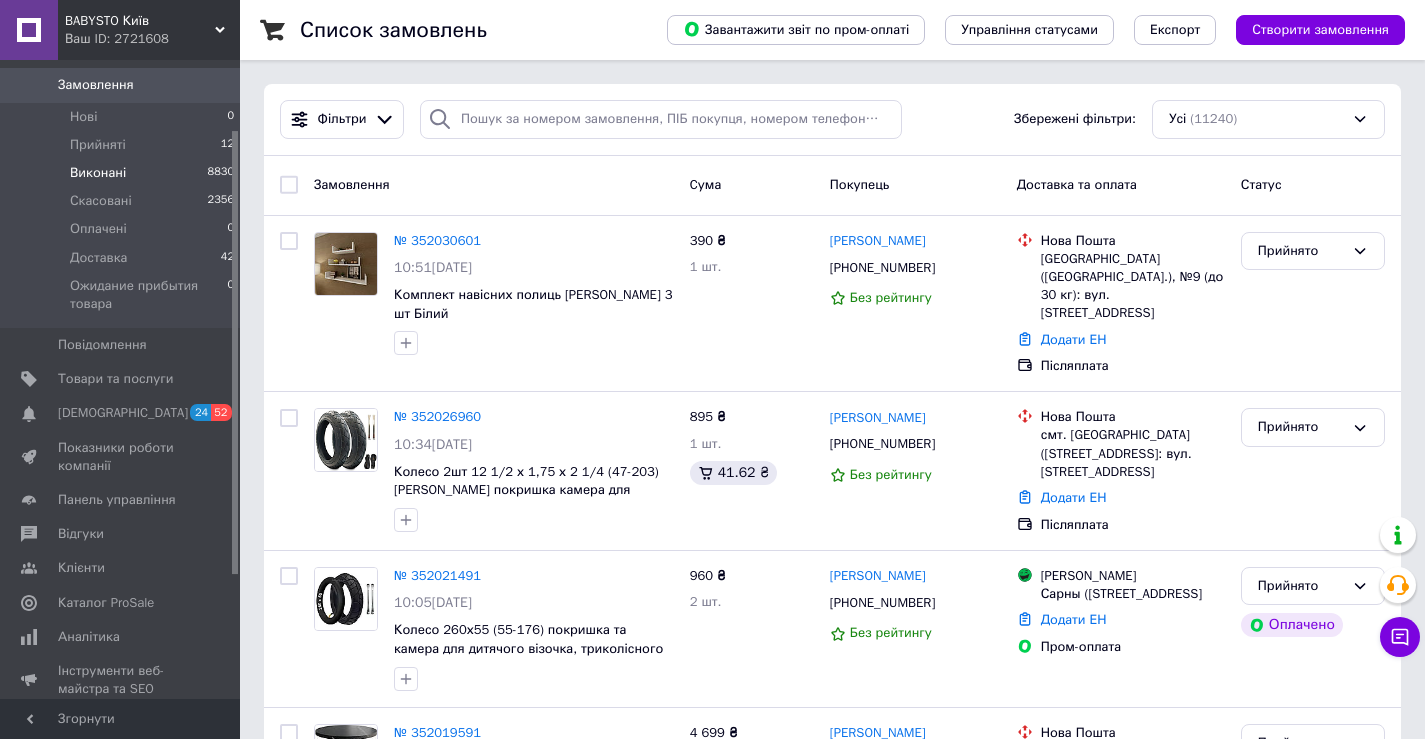 scroll, scrollTop: 0, scrollLeft: 0, axis: both 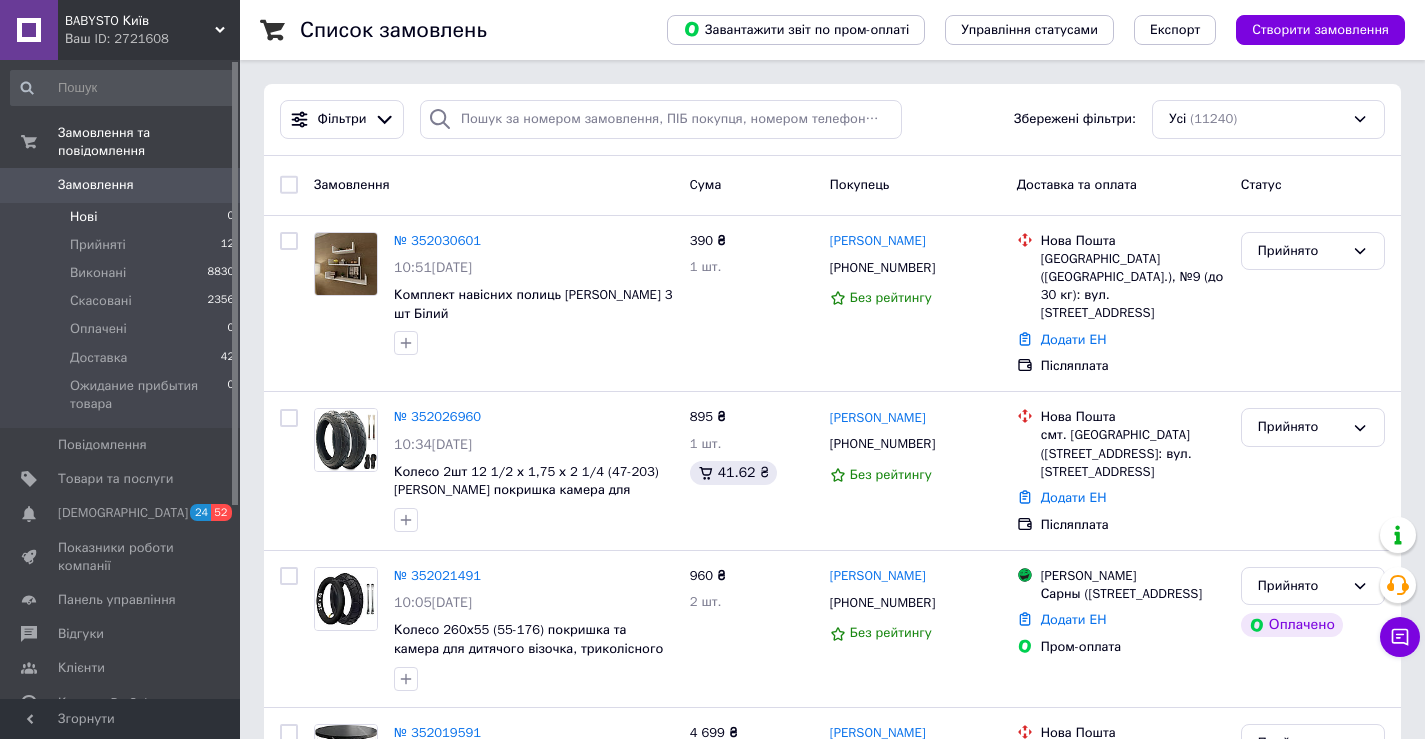 click on "Нові" at bounding box center (83, 217) 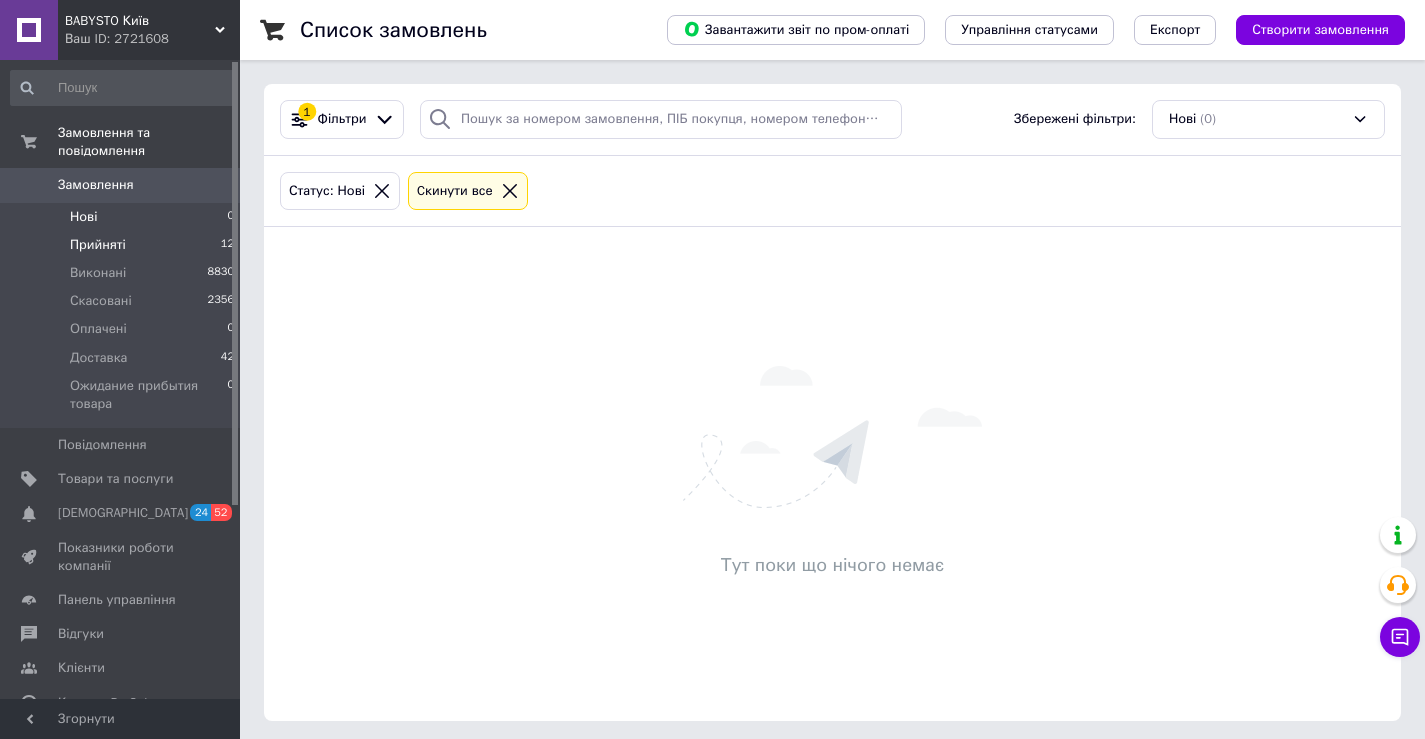 click on "Прийняті" at bounding box center (98, 245) 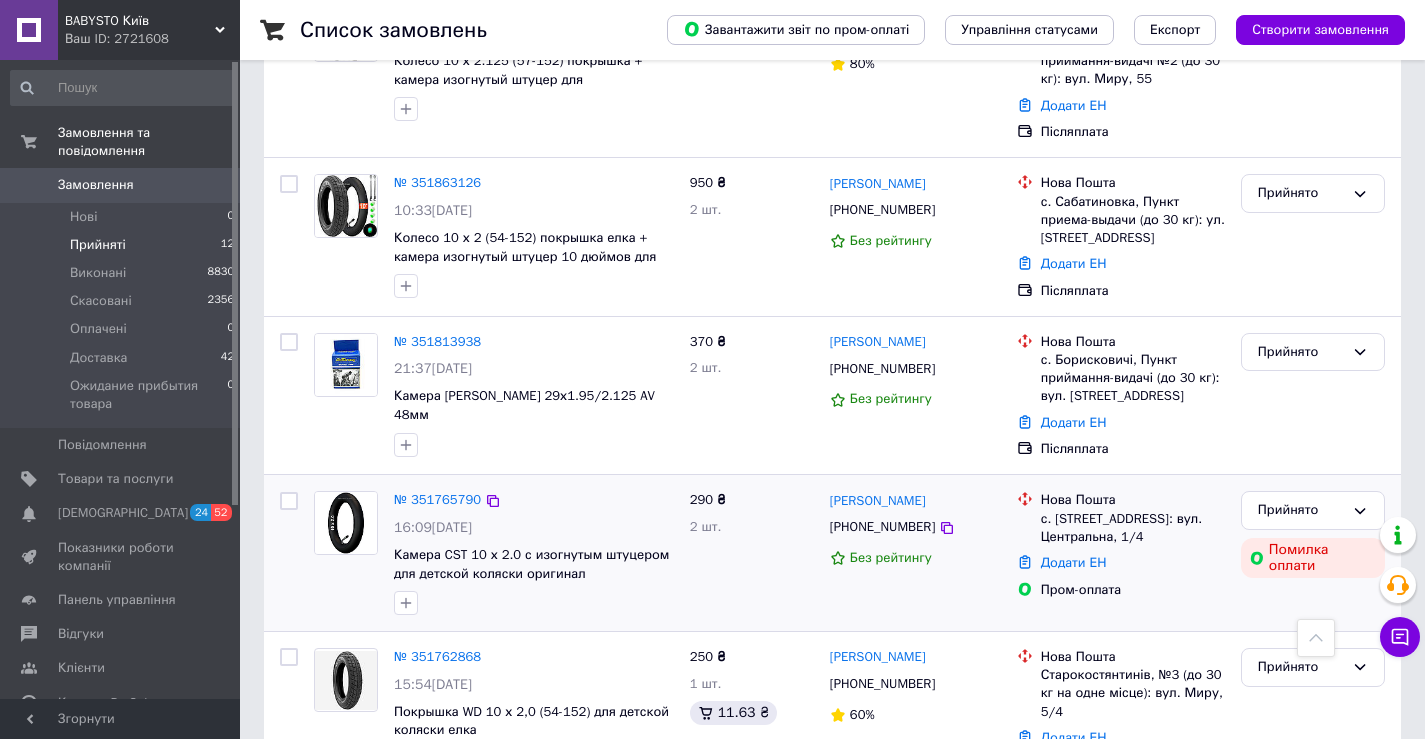 scroll, scrollTop: 1541, scrollLeft: 0, axis: vertical 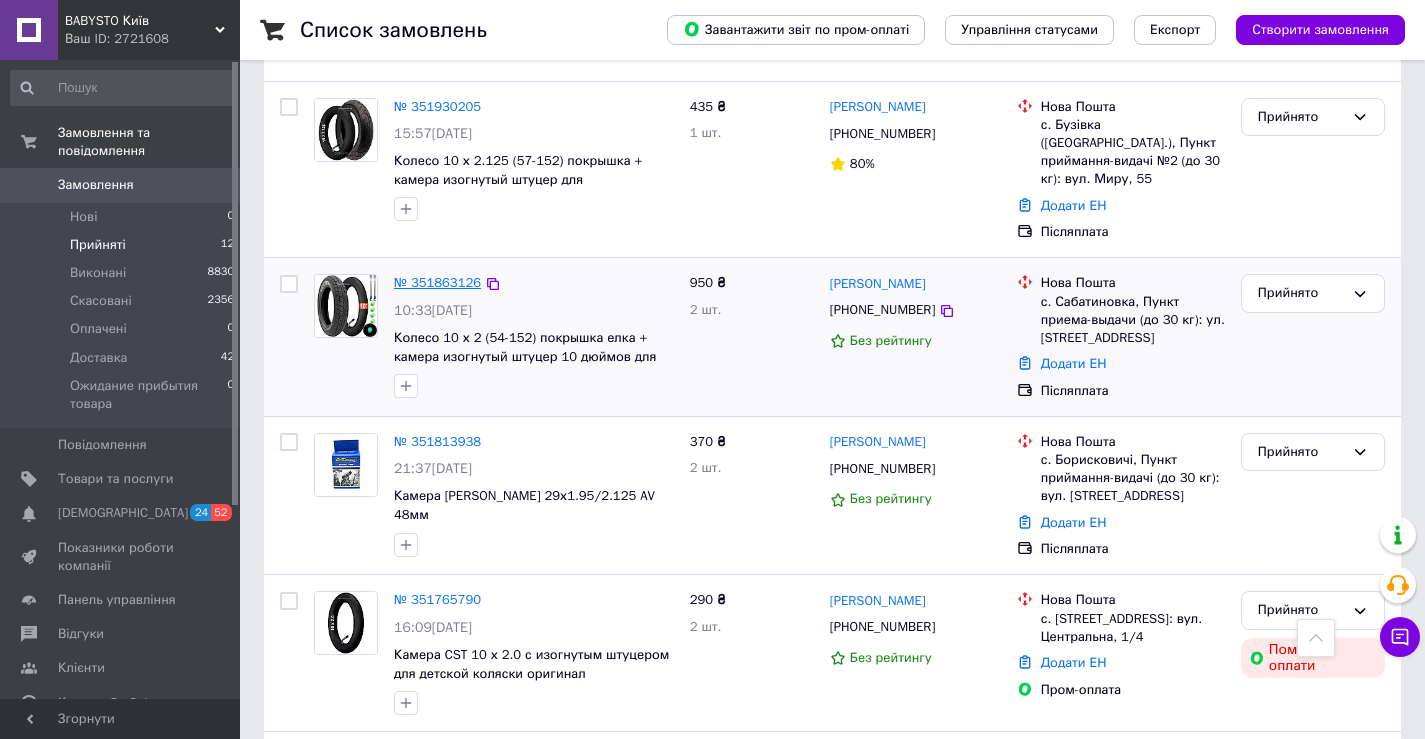 click on "№ 351863126" at bounding box center [437, 282] 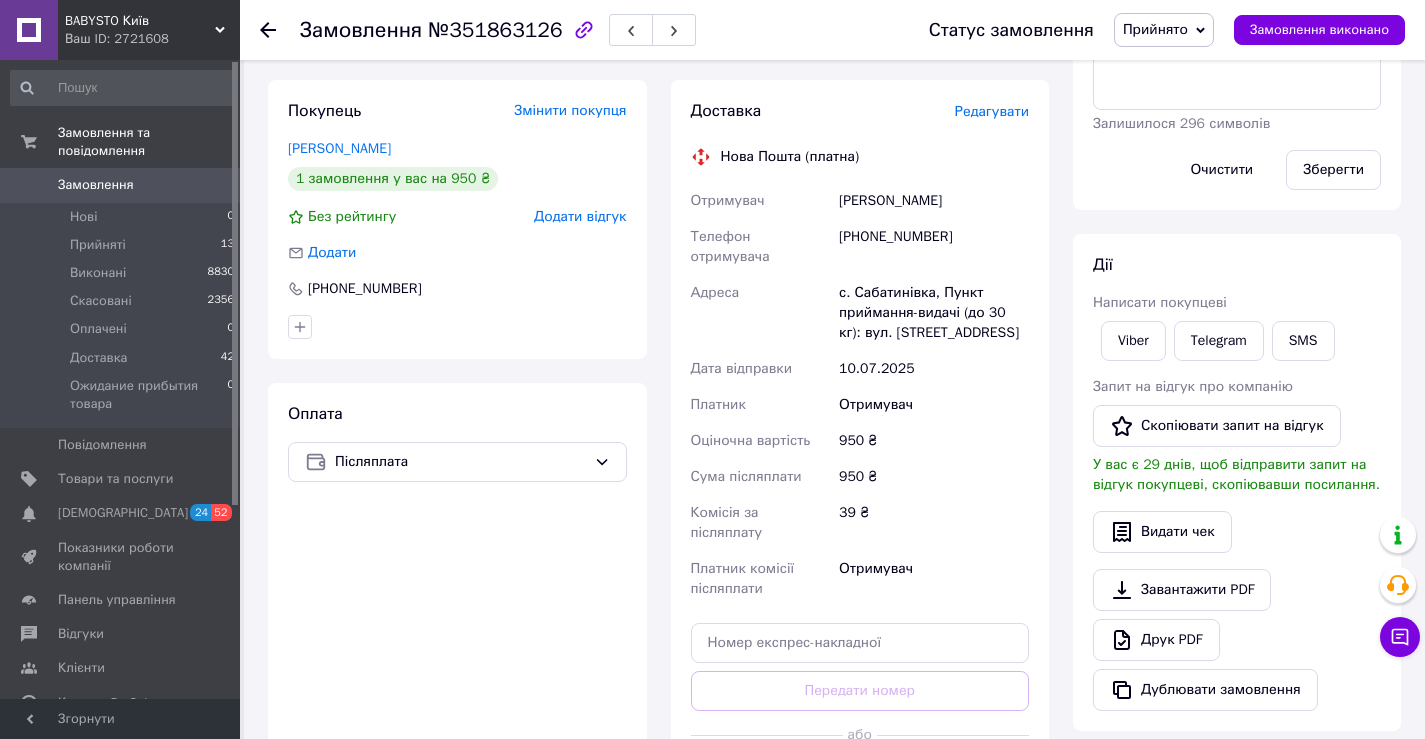 scroll, scrollTop: 87, scrollLeft: 0, axis: vertical 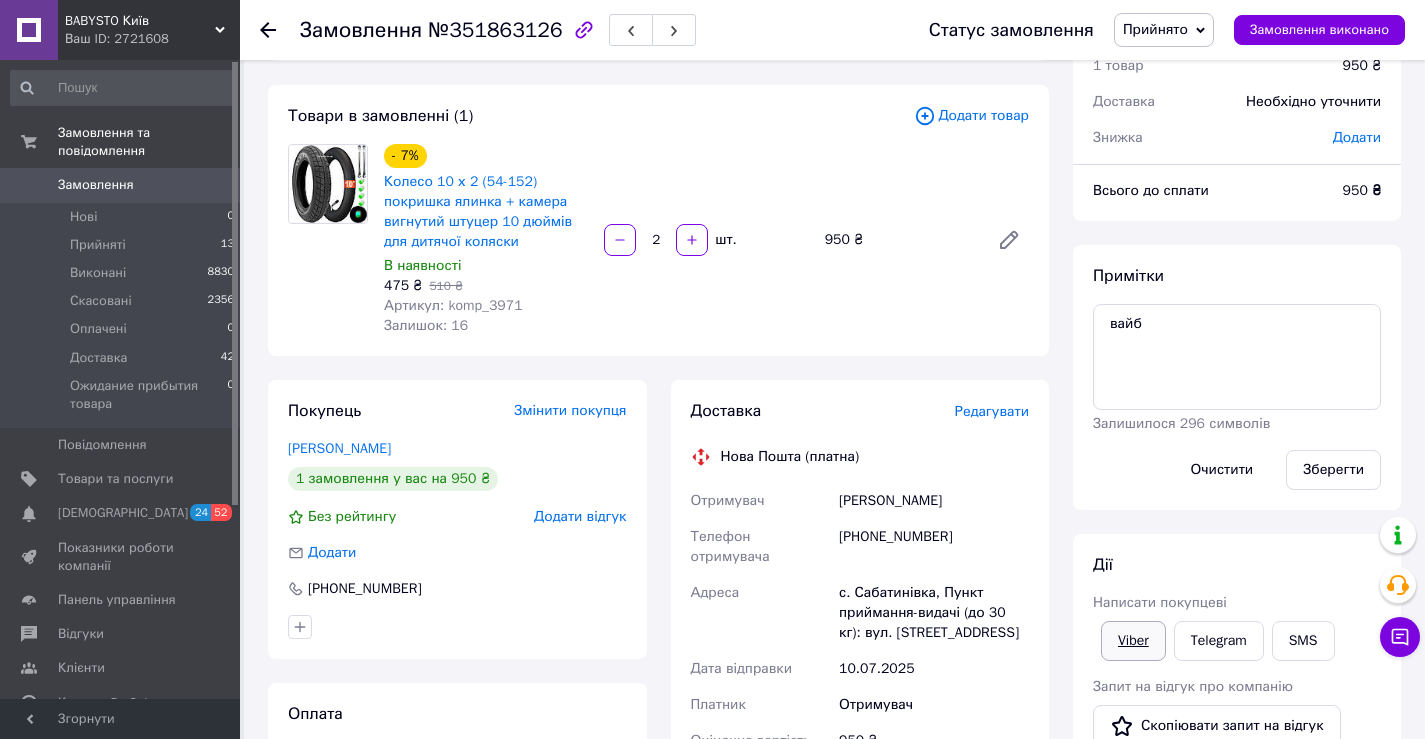 click on "Viber" at bounding box center [1133, 641] 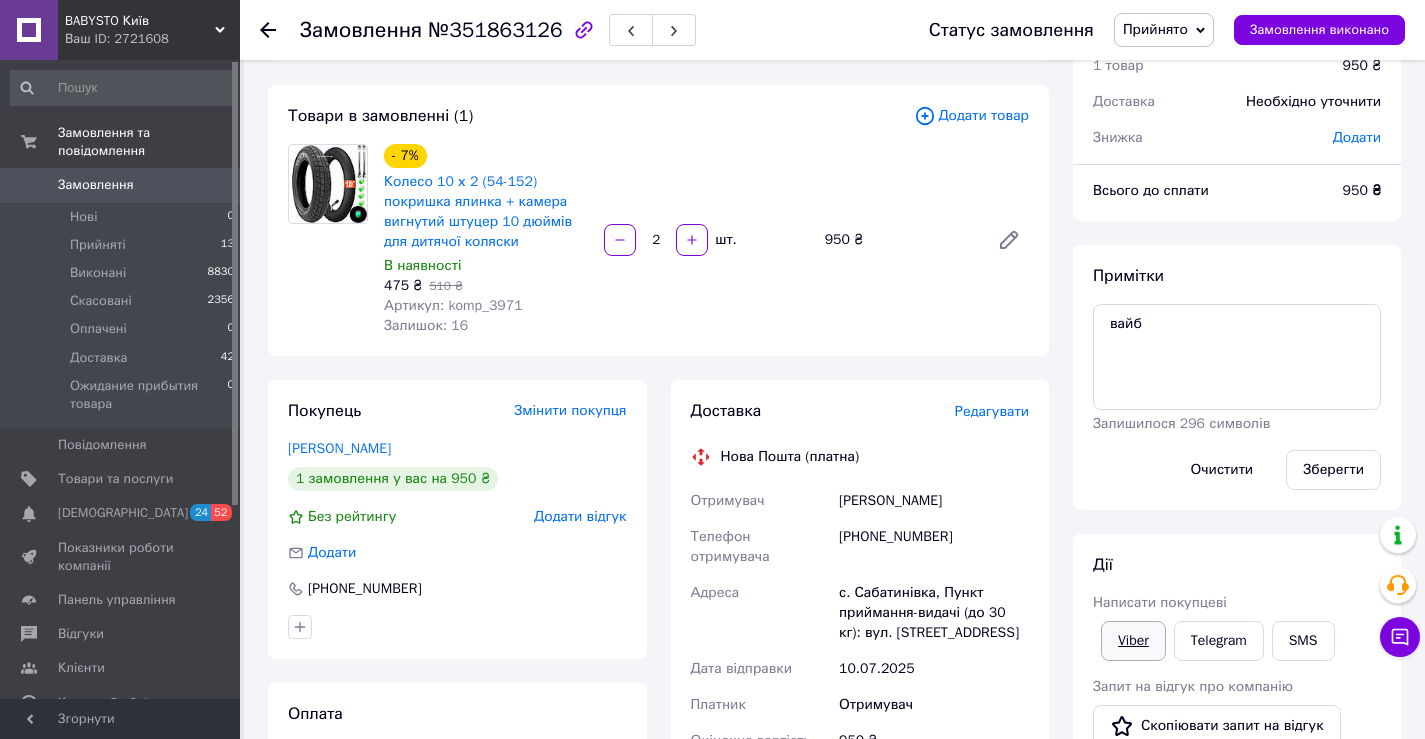 click on "Viber" at bounding box center [1133, 641] 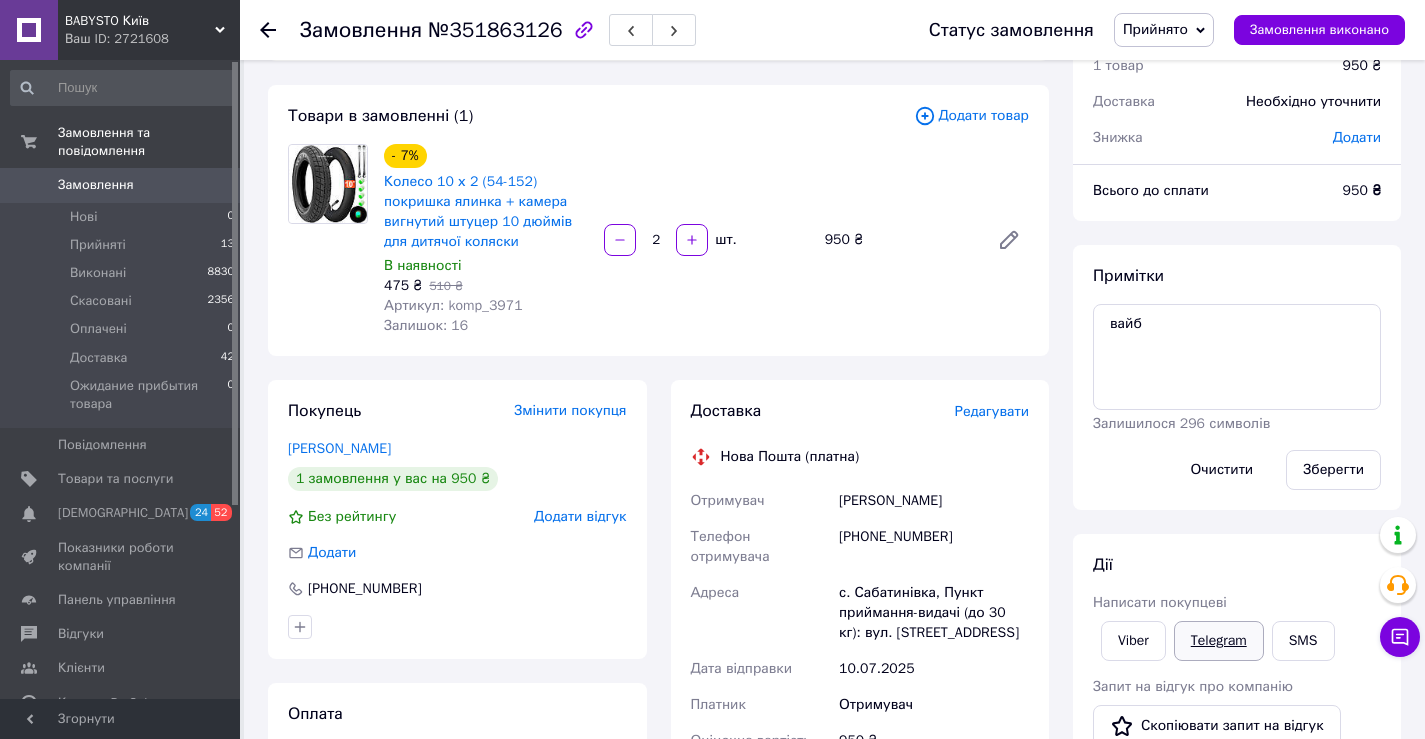 click on "Telegram" at bounding box center [1219, 641] 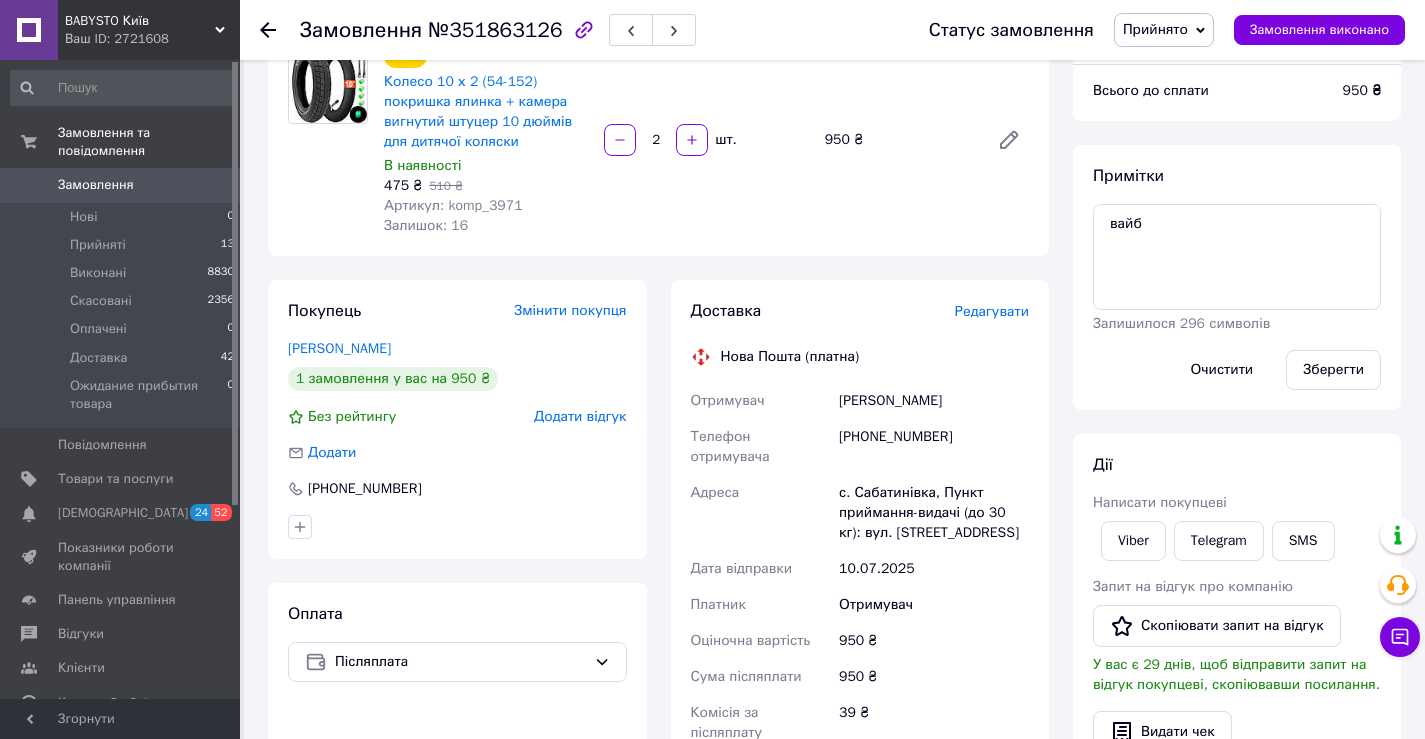 scroll, scrollTop: 387, scrollLeft: 0, axis: vertical 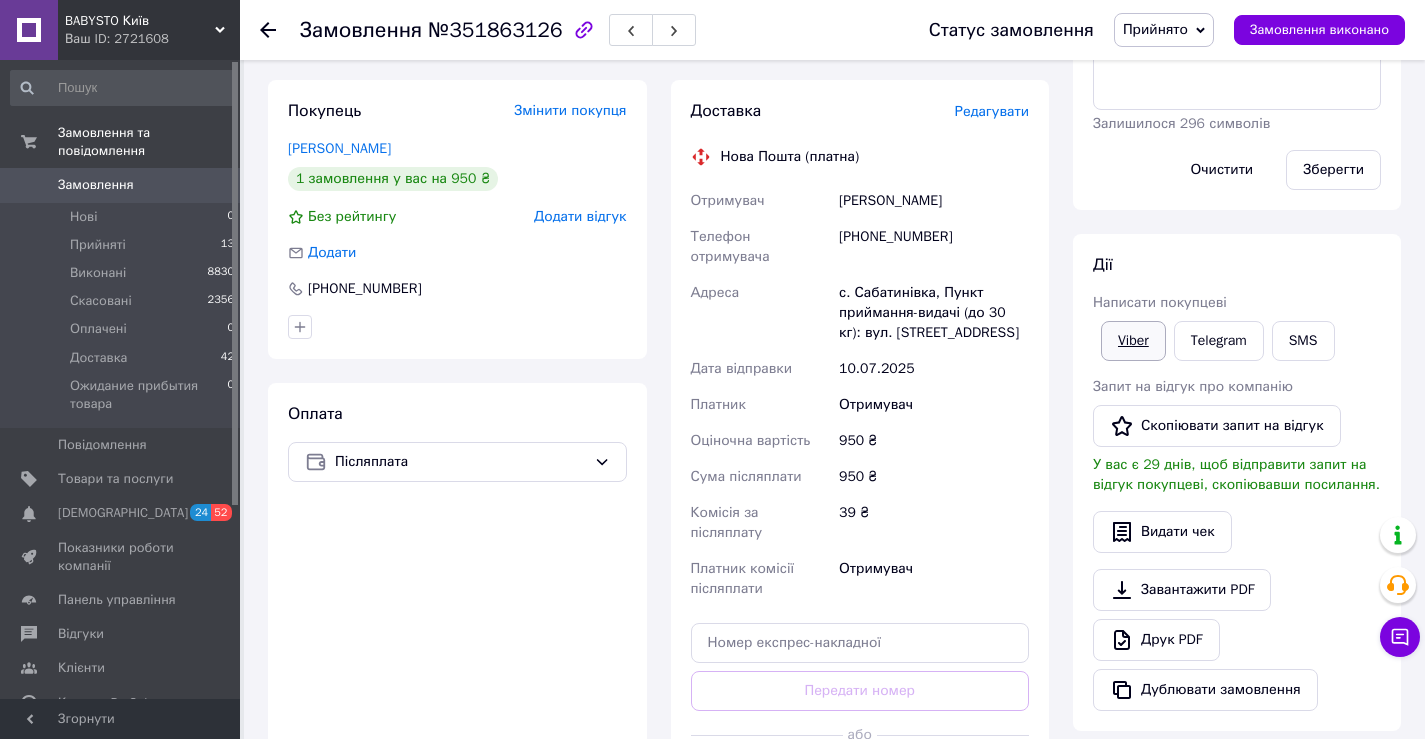 click on "Viber" at bounding box center (1133, 341) 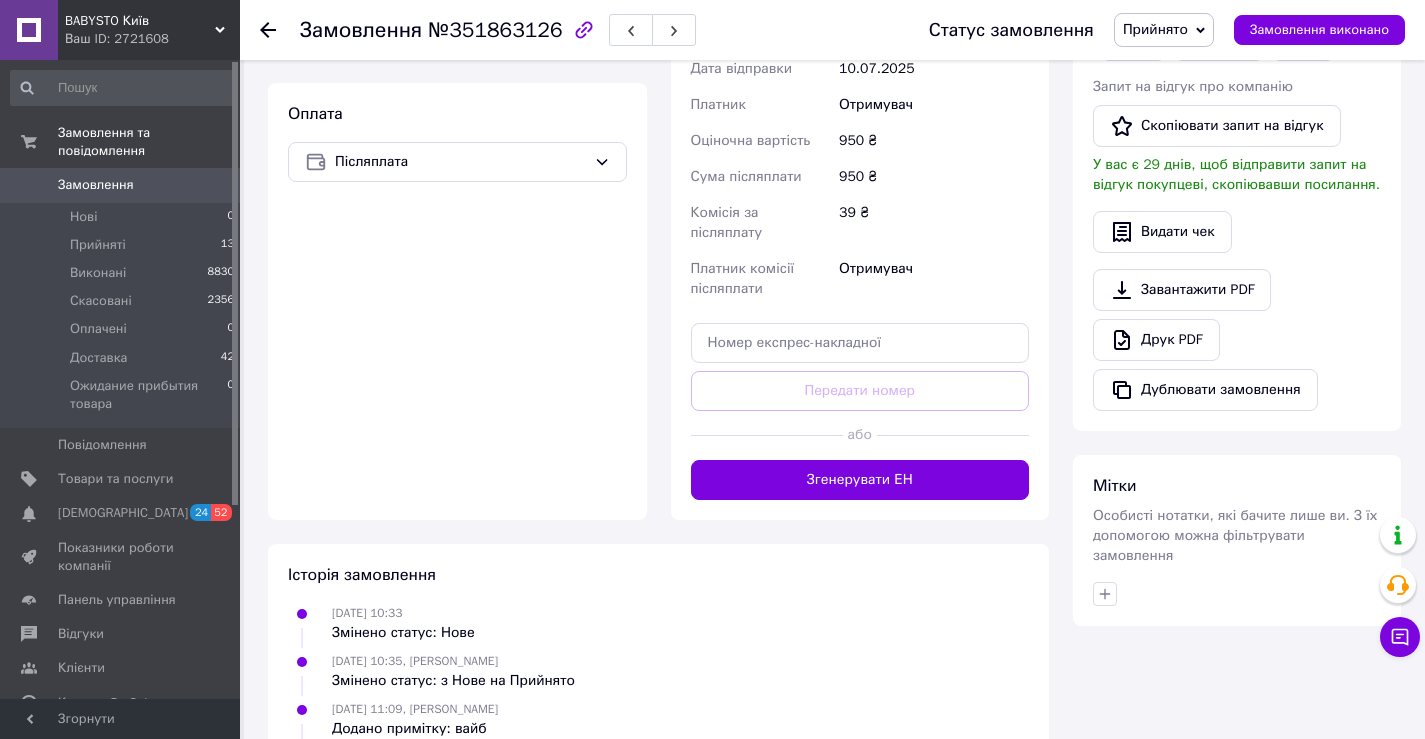 scroll, scrollTop: 187, scrollLeft: 0, axis: vertical 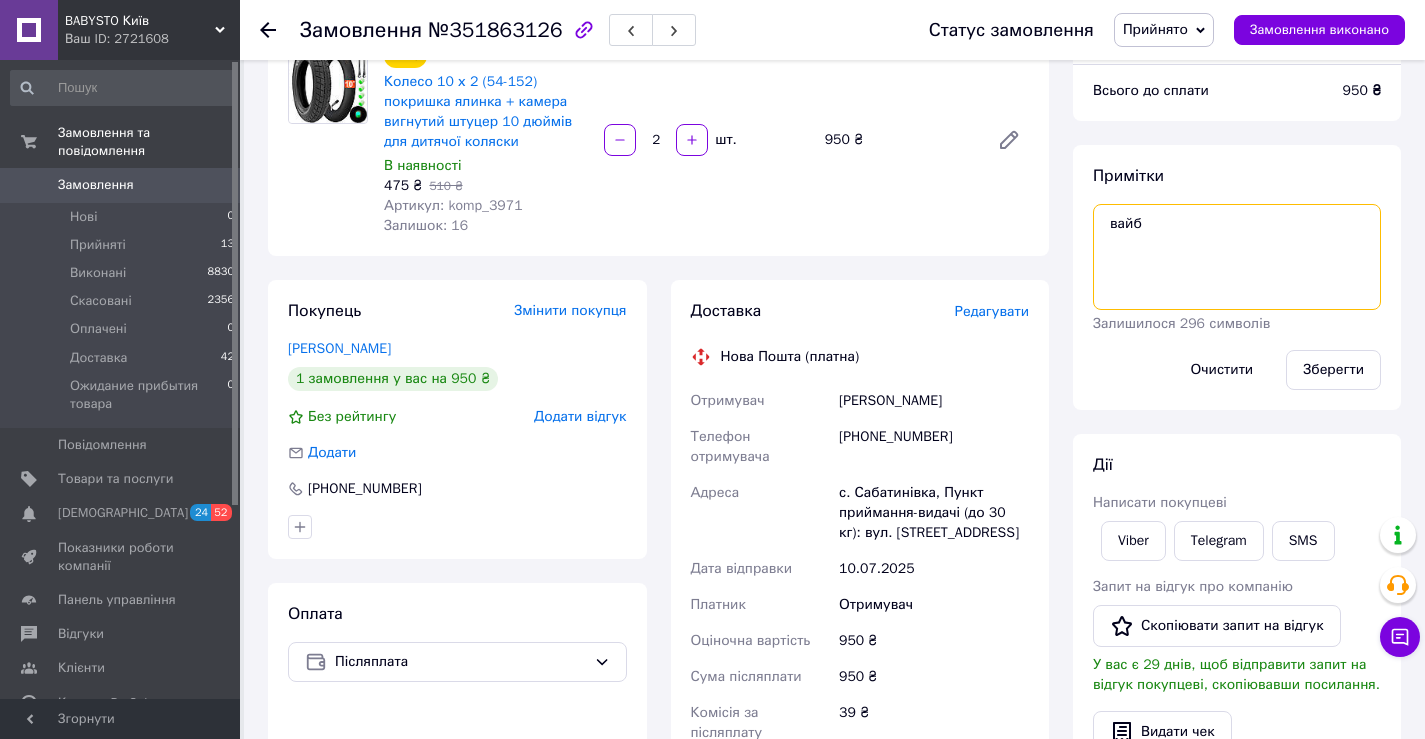 drag, startPoint x: 1157, startPoint y: 211, endPoint x: 1183, endPoint y: 192, distance: 32.202484 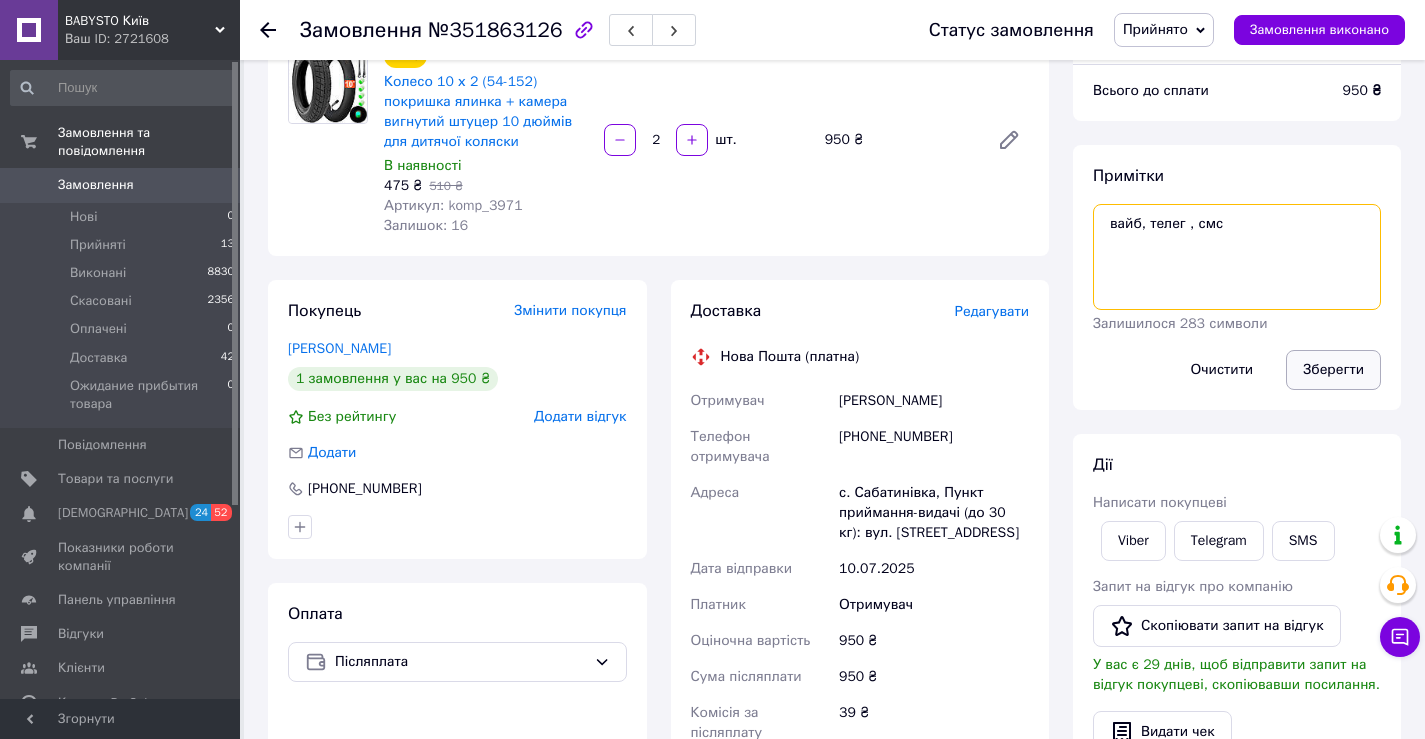 type on "вайб, телег , смс" 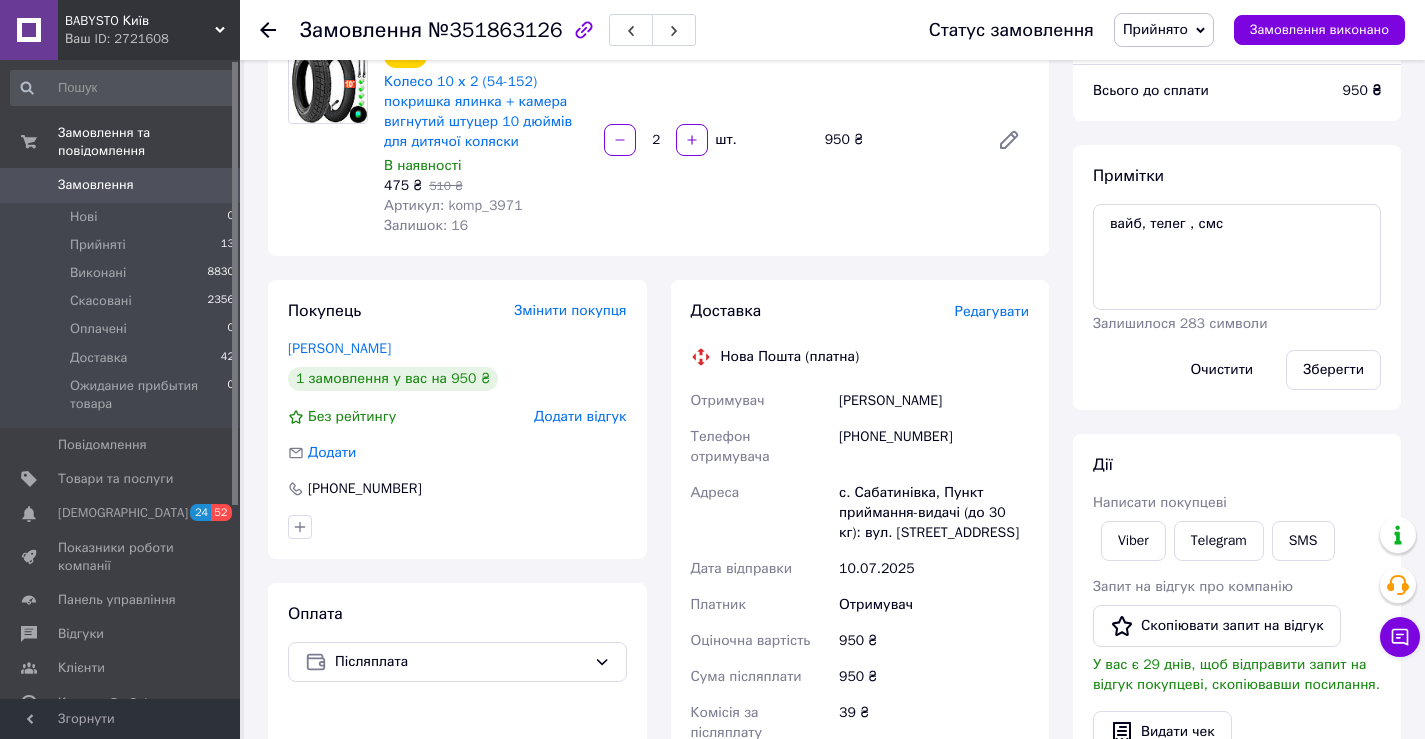 drag, startPoint x: 1338, startPoint y: 383, endPoint x: 1164, endPoint y: 373, distance: 174.28712 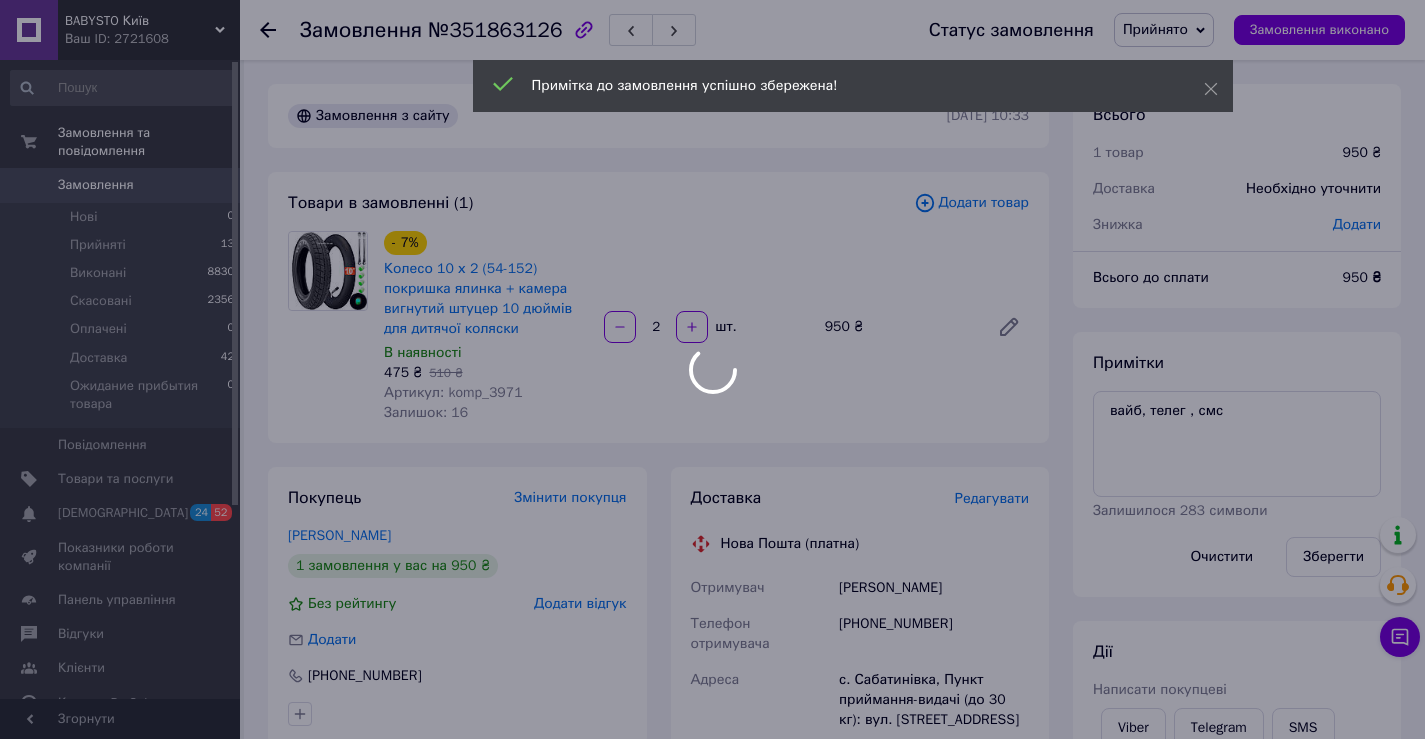 drag, startPoint x: 266, startPoint y: 26, endPoint x: 296, endPoint y: 103, distance: 82.637764 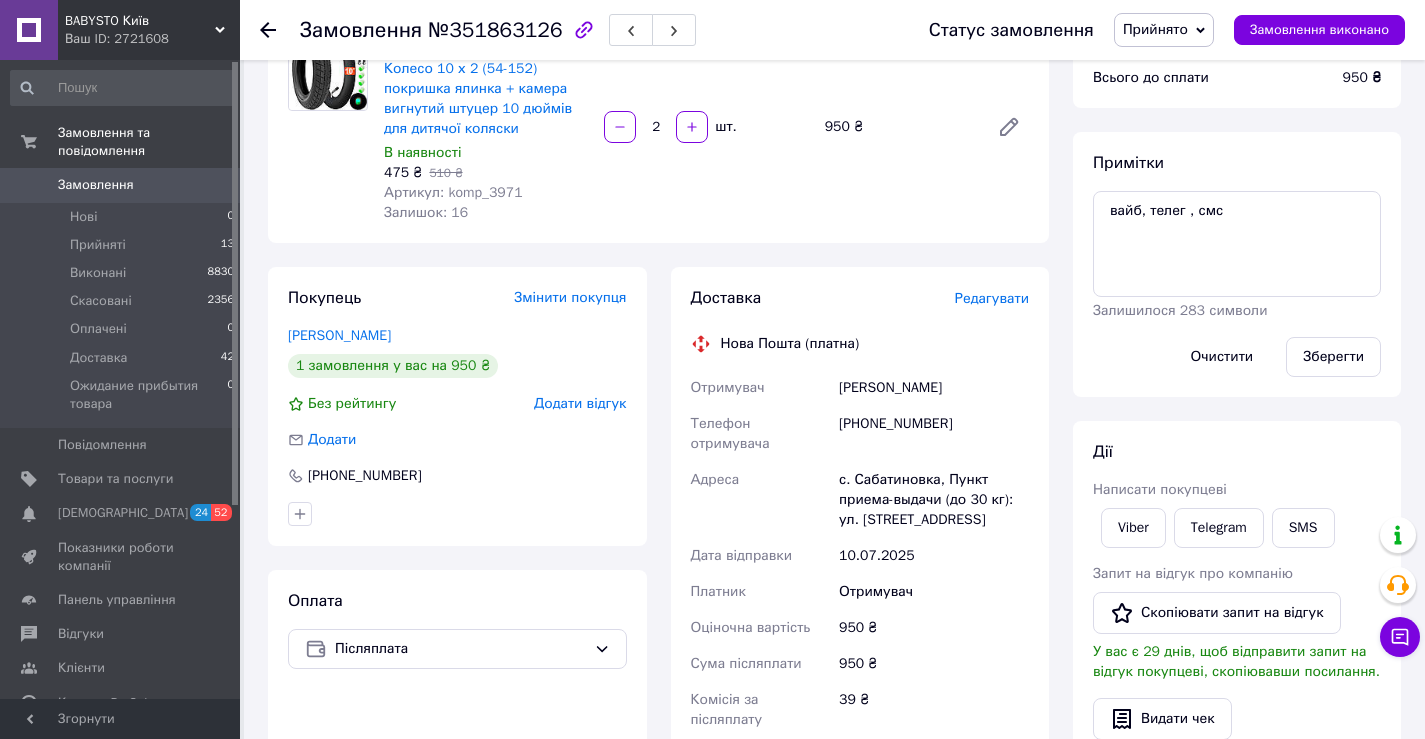 scroll, scrollTop: 100, scrollLeft: 0, axis: vertical 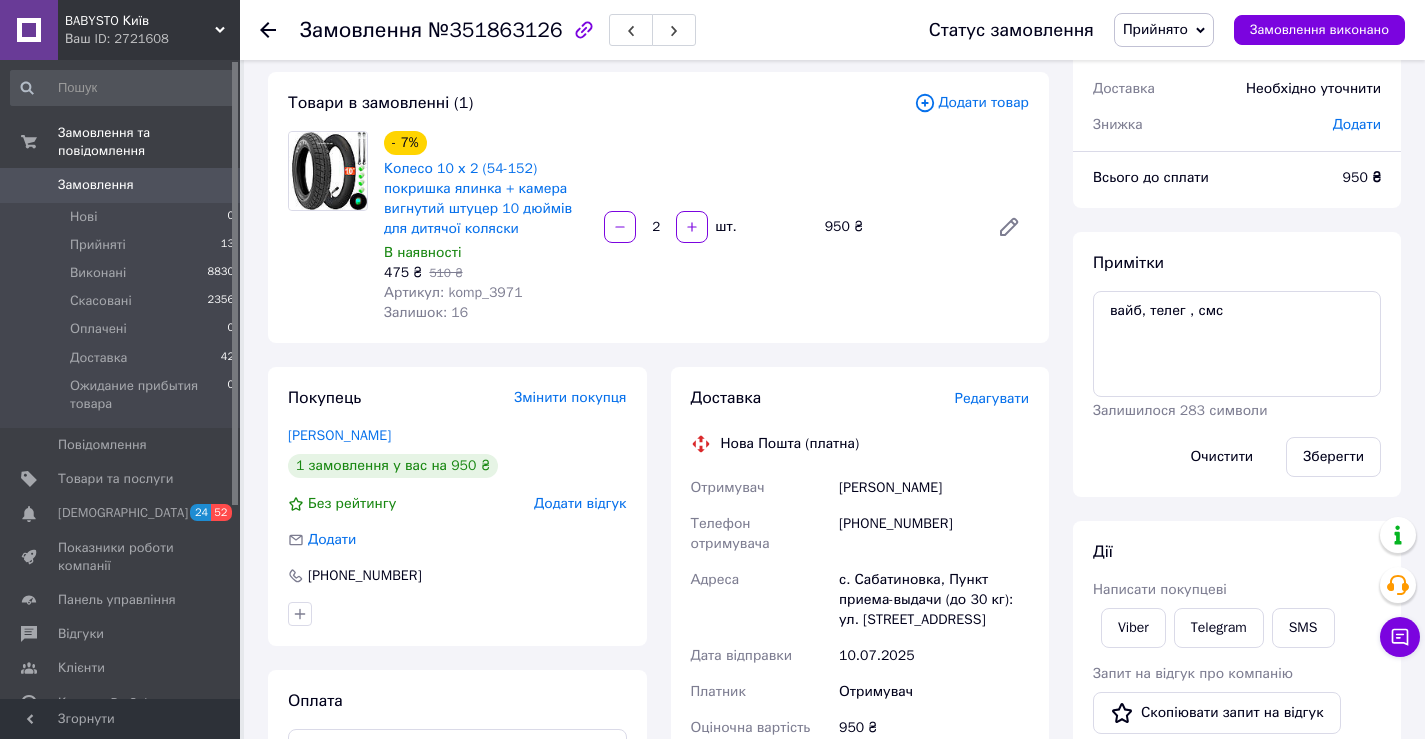 click 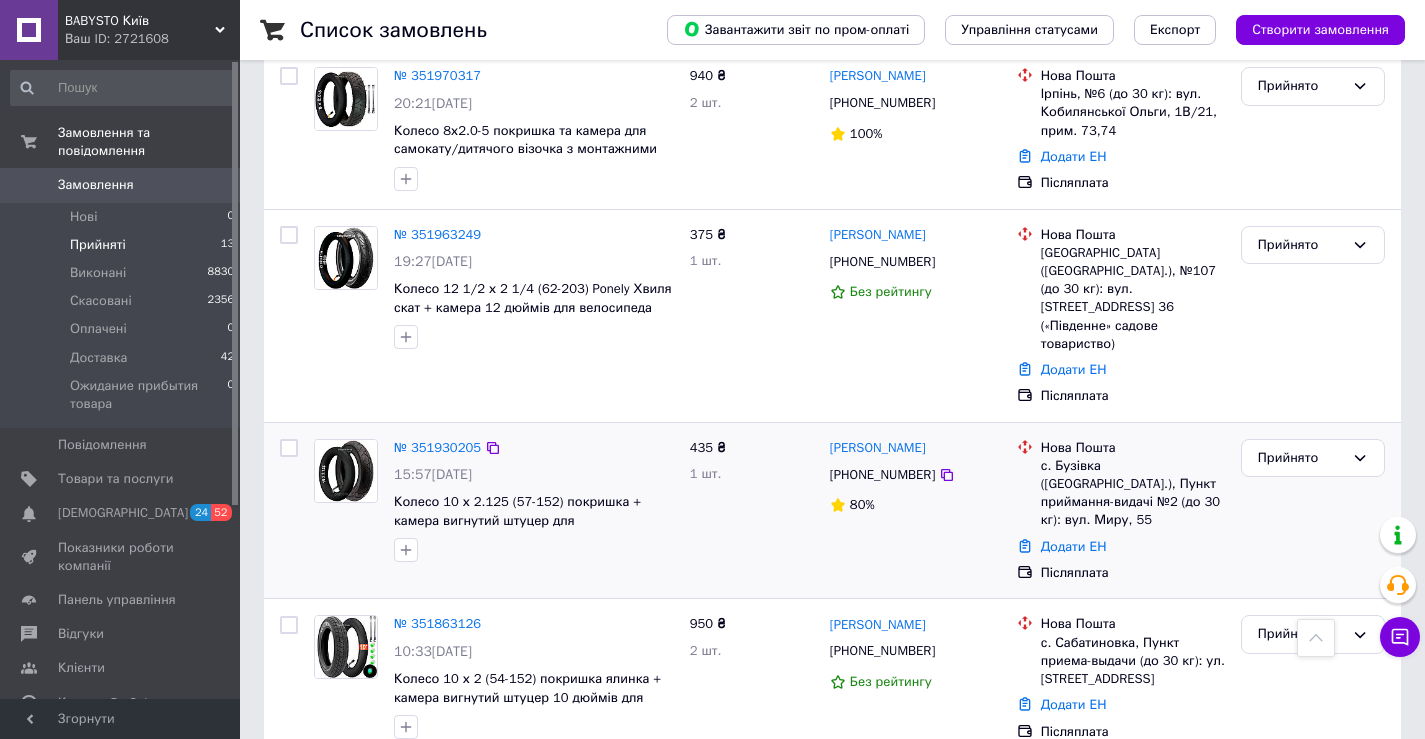 scroll, scrollTop: 1300, scrollLeft: 0, axis: vertical 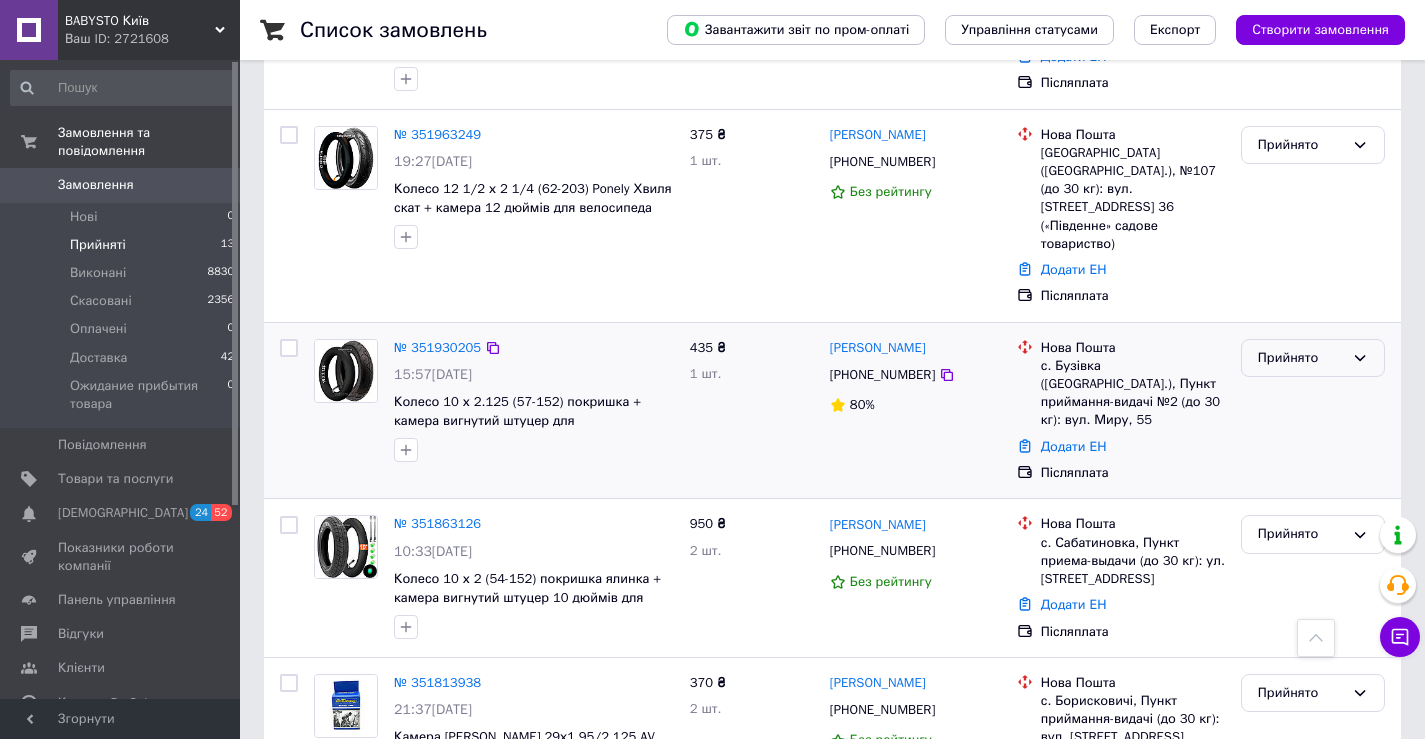 click on "Прийнято" at bounding box center (1313, 358) 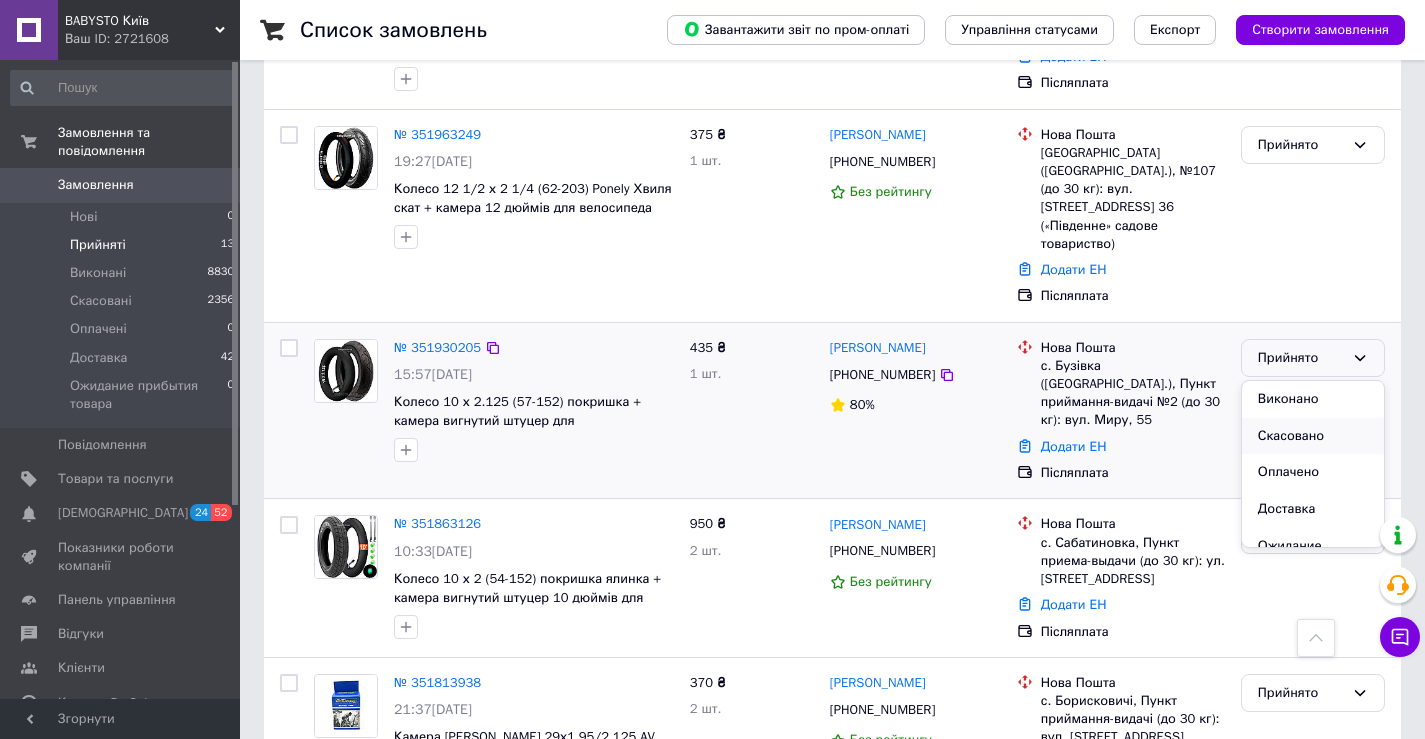 click on "Скасовано" at bounding box center (1313, 436) 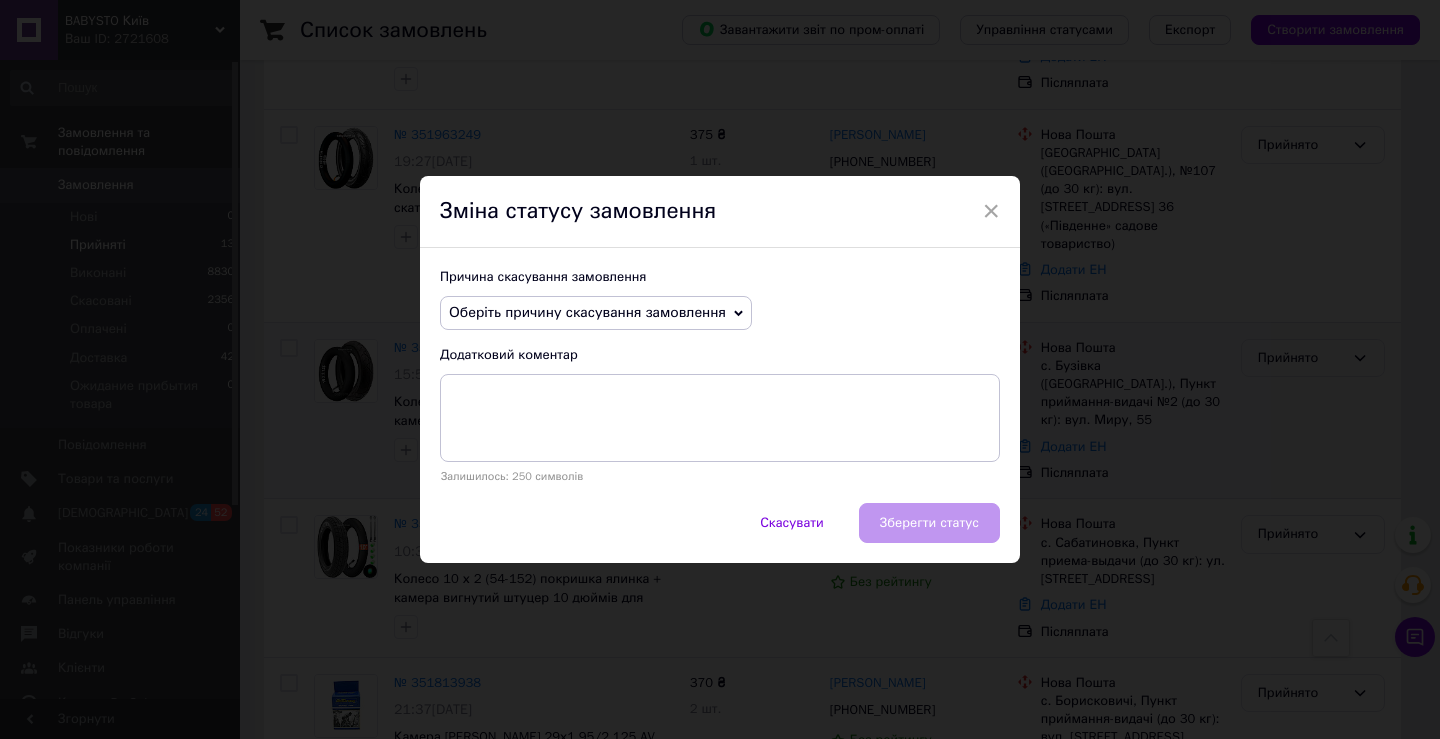 click 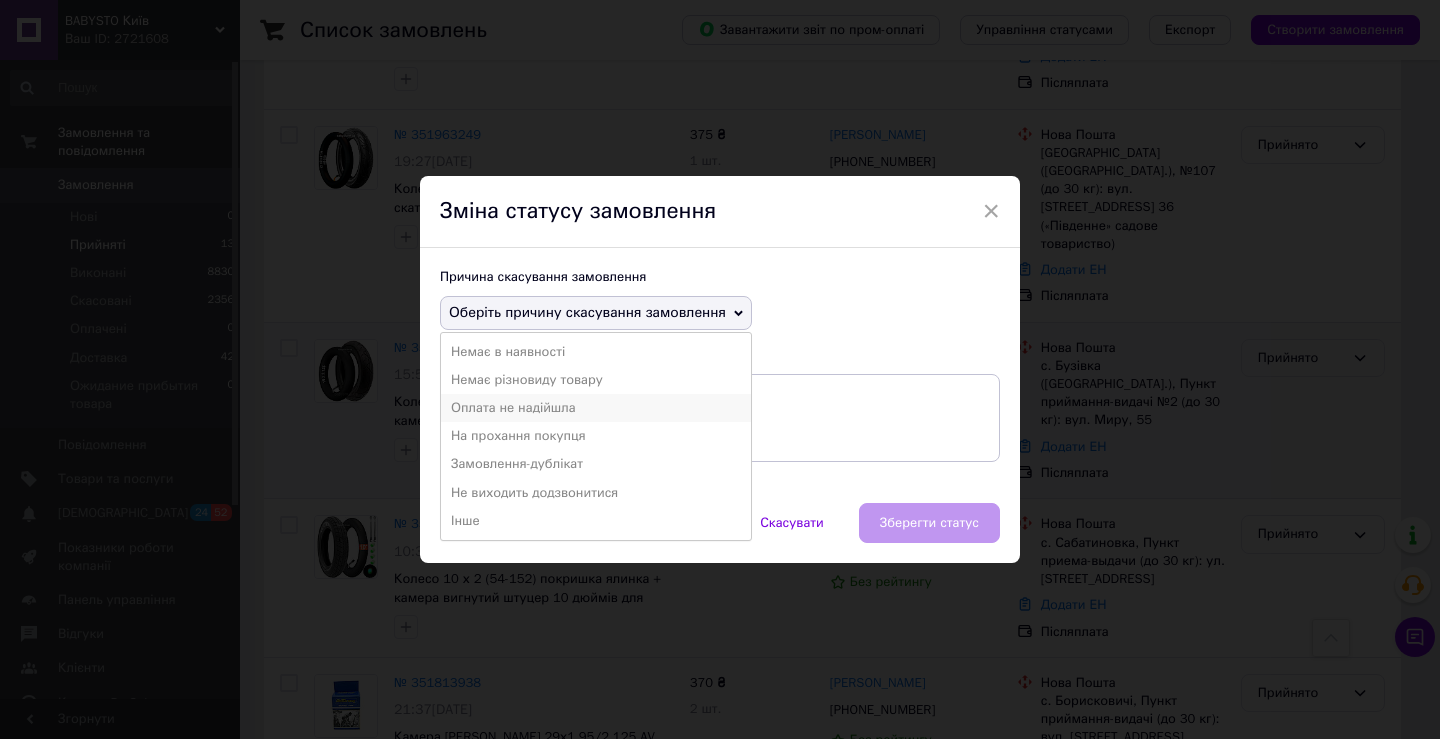 click on "Оплата не надійшла" at bounding box center [596, 408] 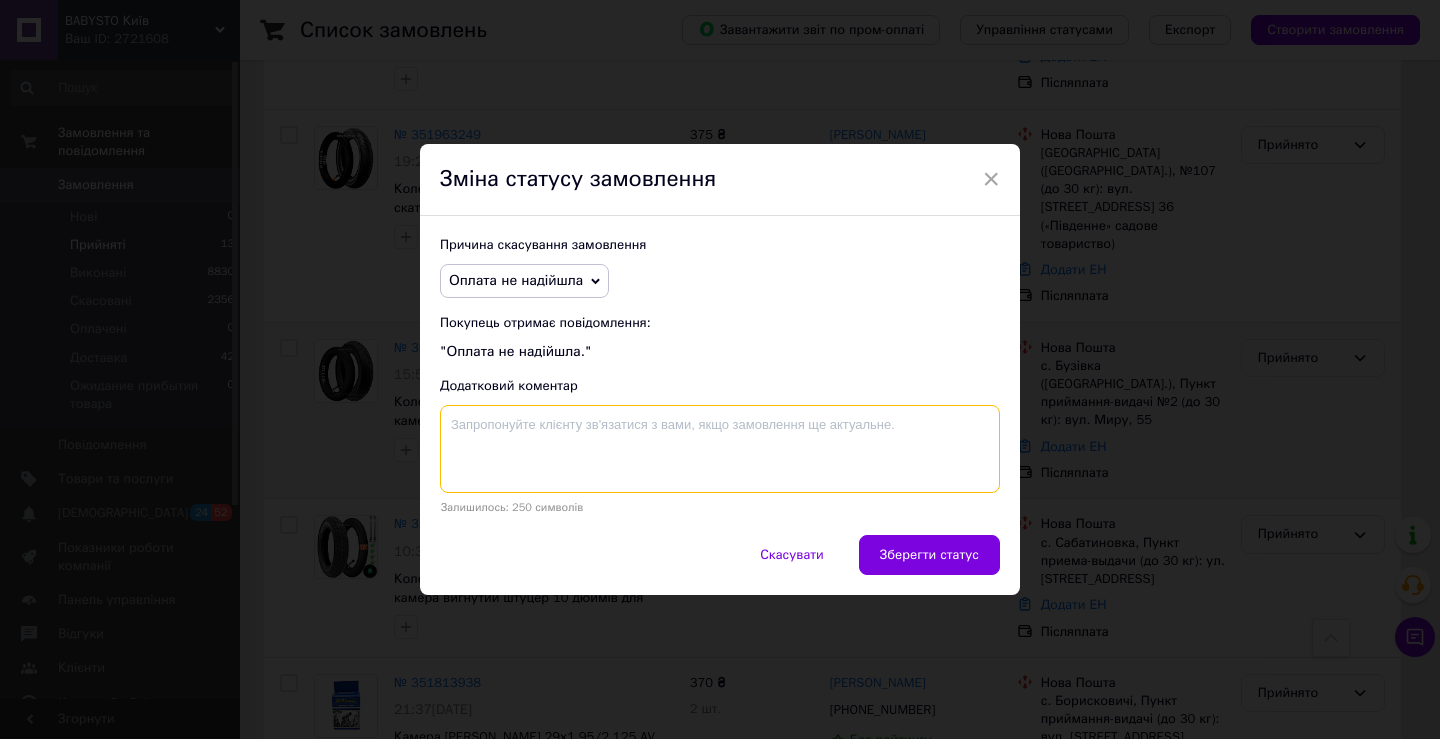 click at bounding box center (720, 449) 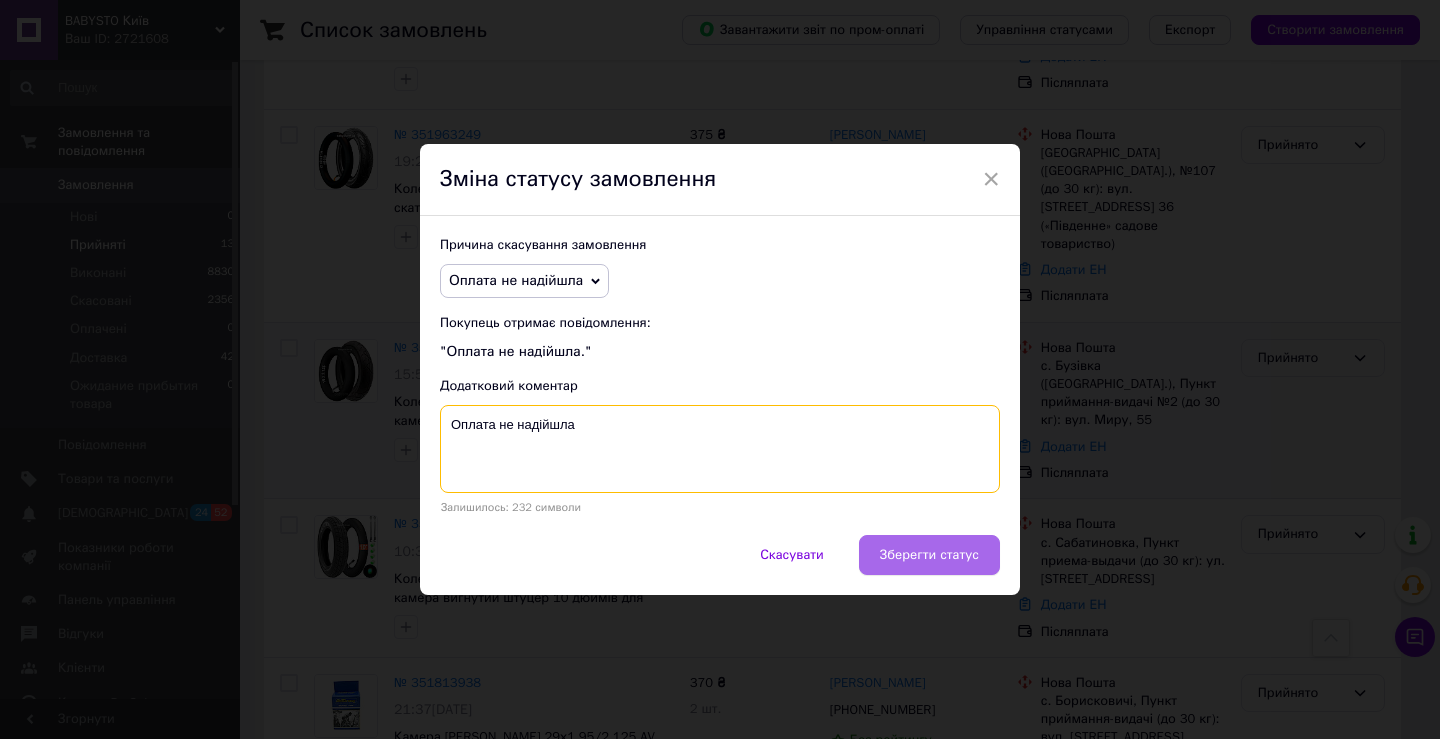 type on "Оплата не надійшла" 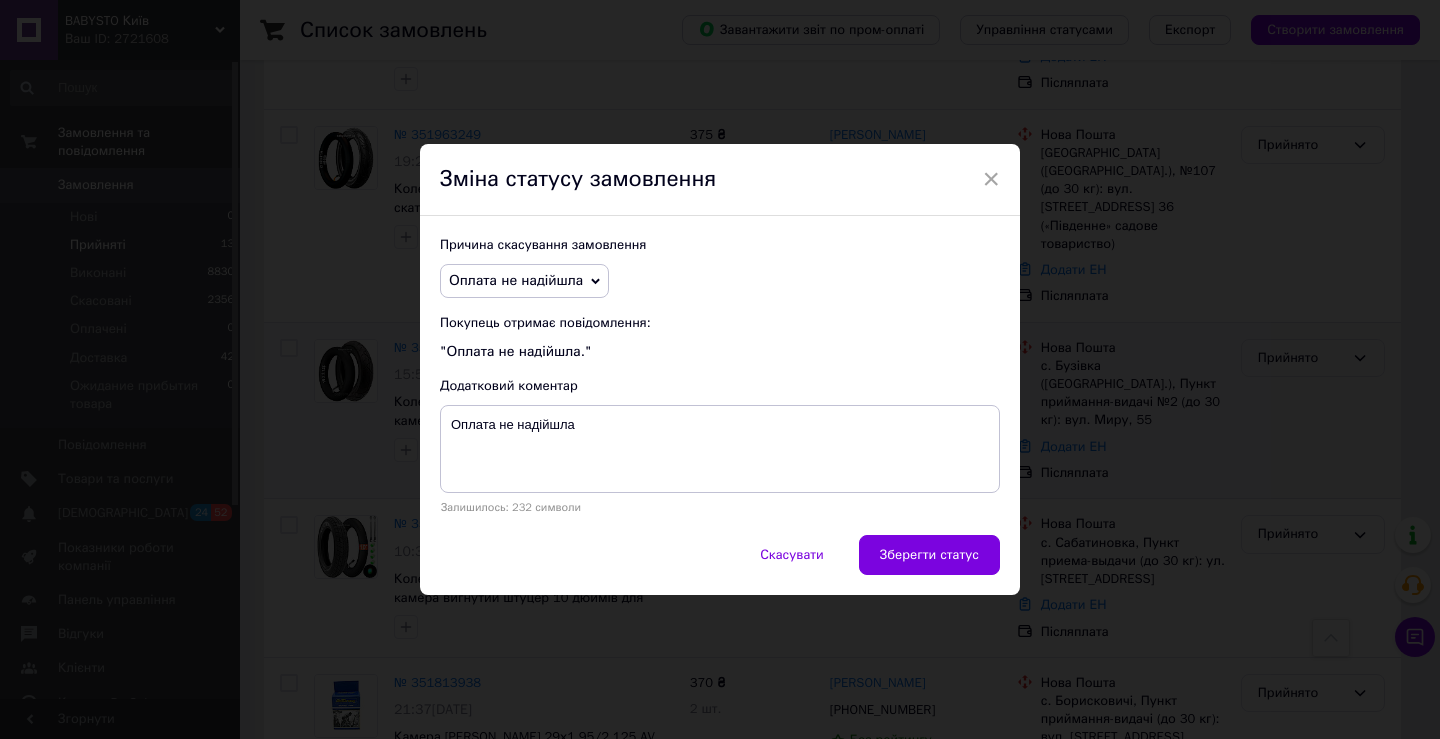 click on "Зберегти статус" at bounding box center [929, 555] 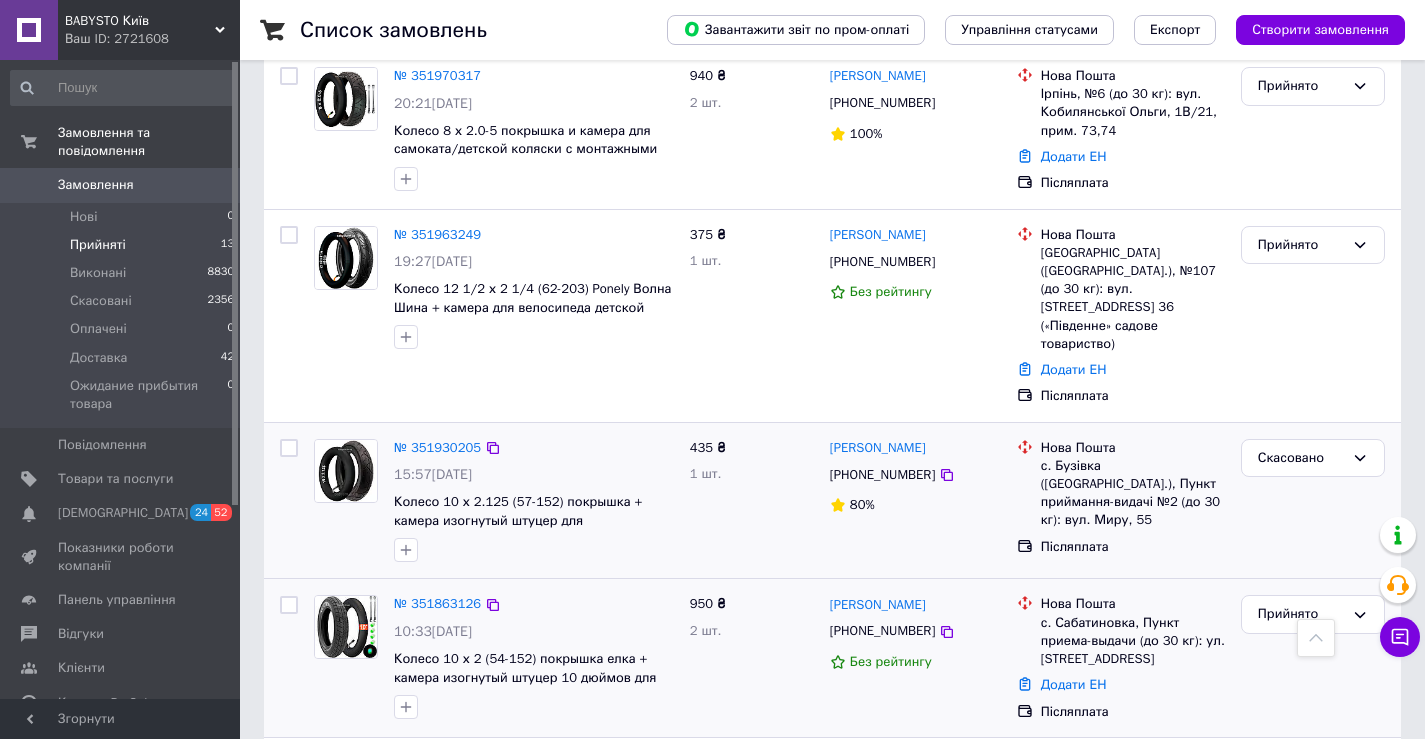 scroll, scrollTop: 1100, scrollLeft: 0, axis: vertical 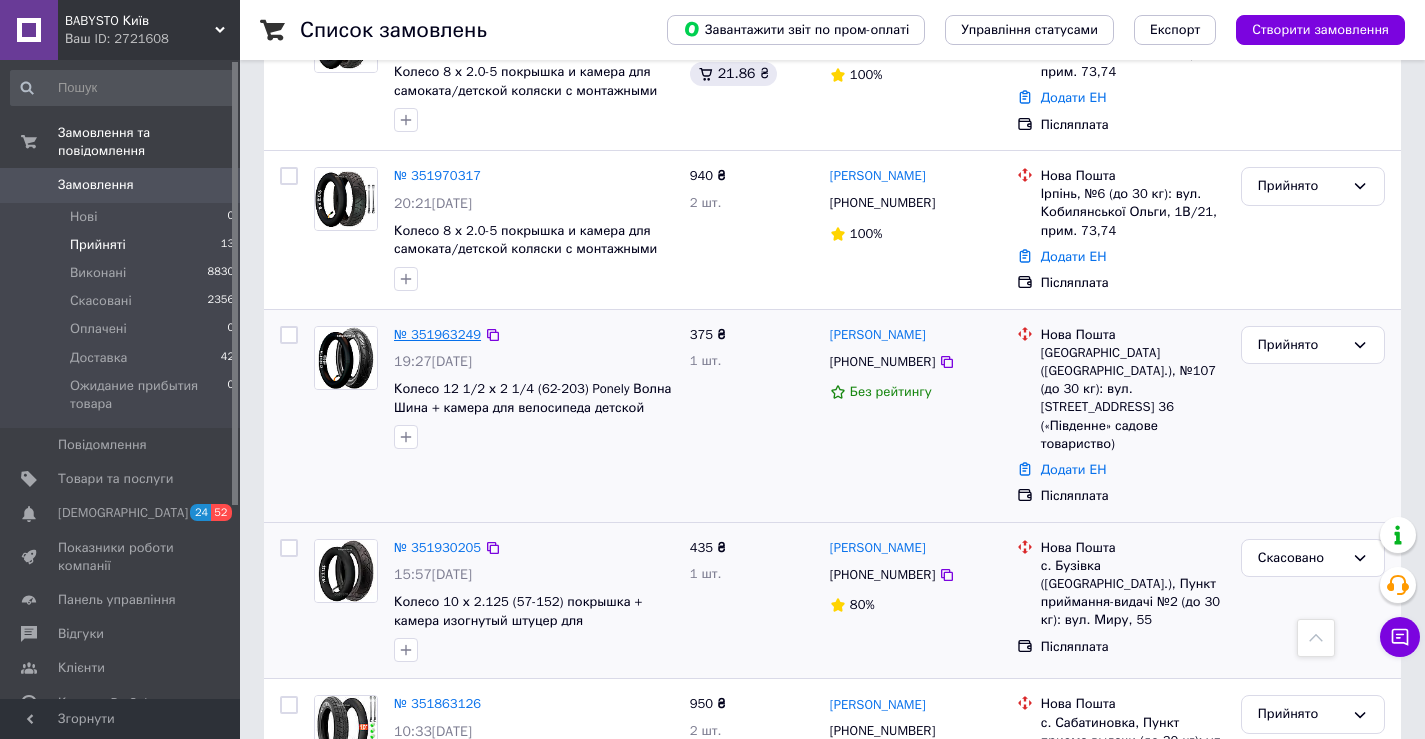 click on "№ 351963249" at bounding box center [437, 334] 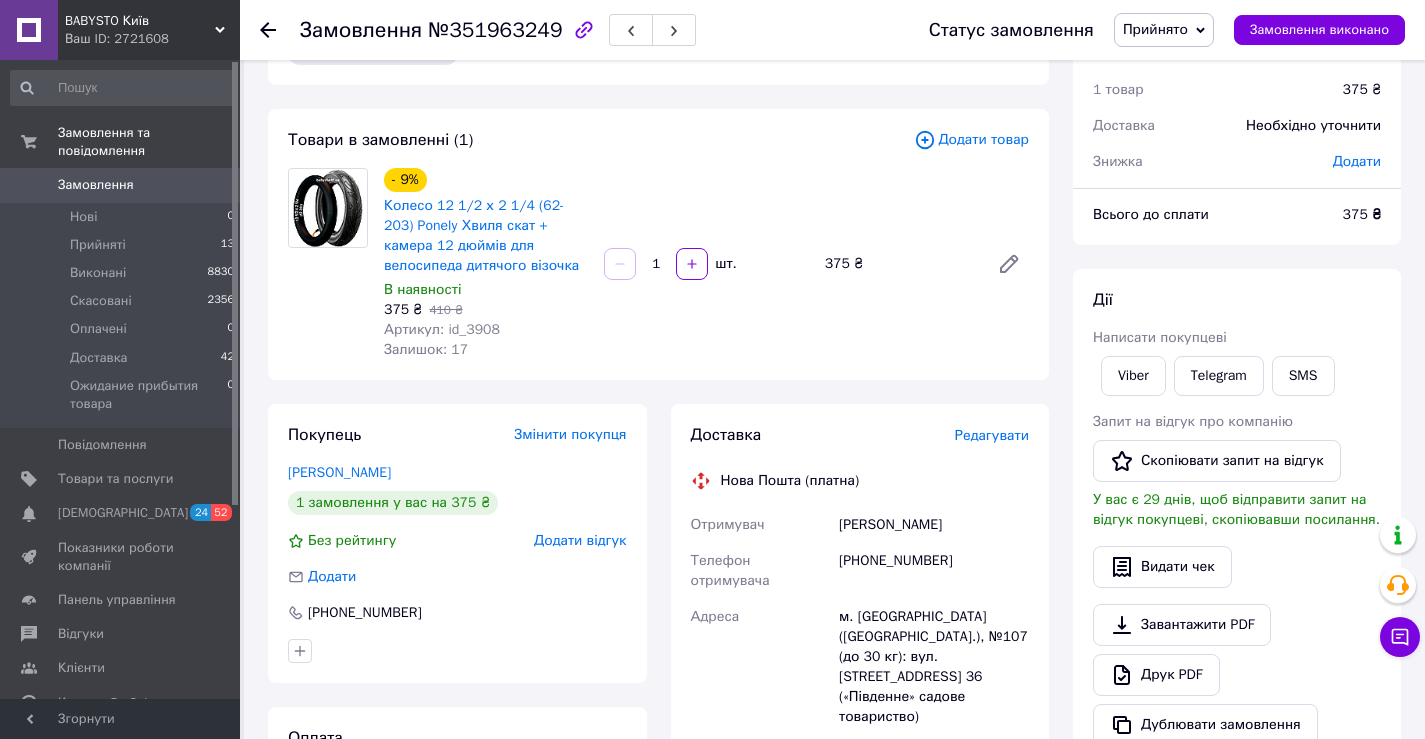 scroll, scrollTop: 163, scrollLeft: 0, axis: vertical 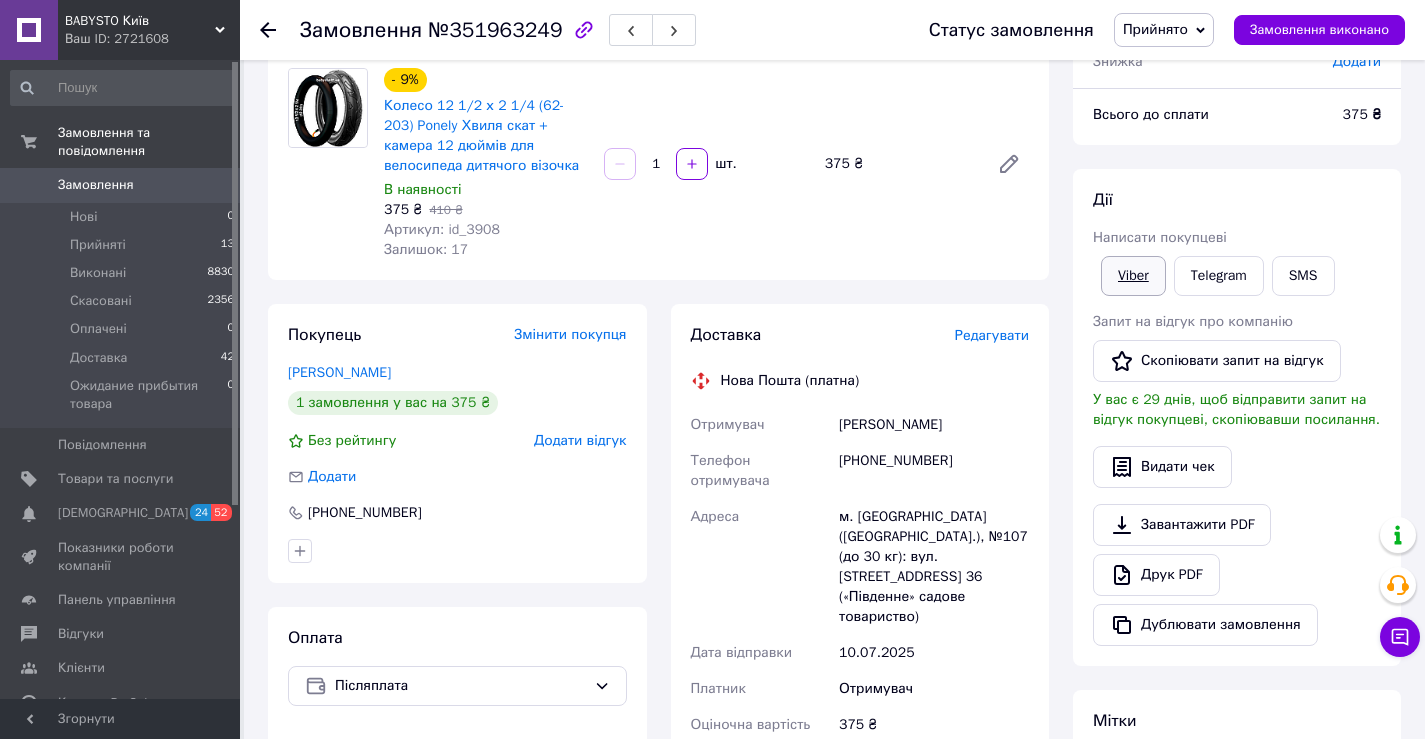 click on "Viber" at bounding box center (1133, 276) 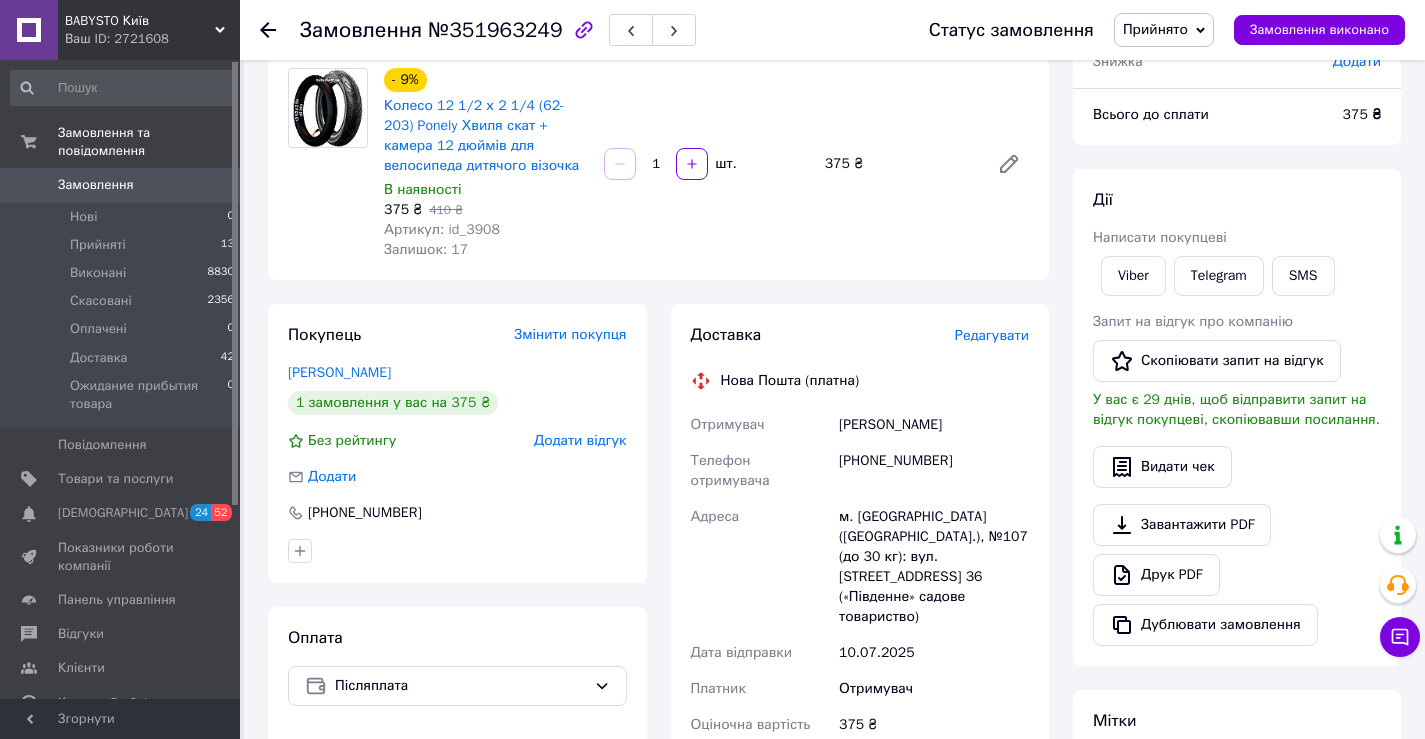 click on "Оплата Післяплата" at bounding box center [457, 855] 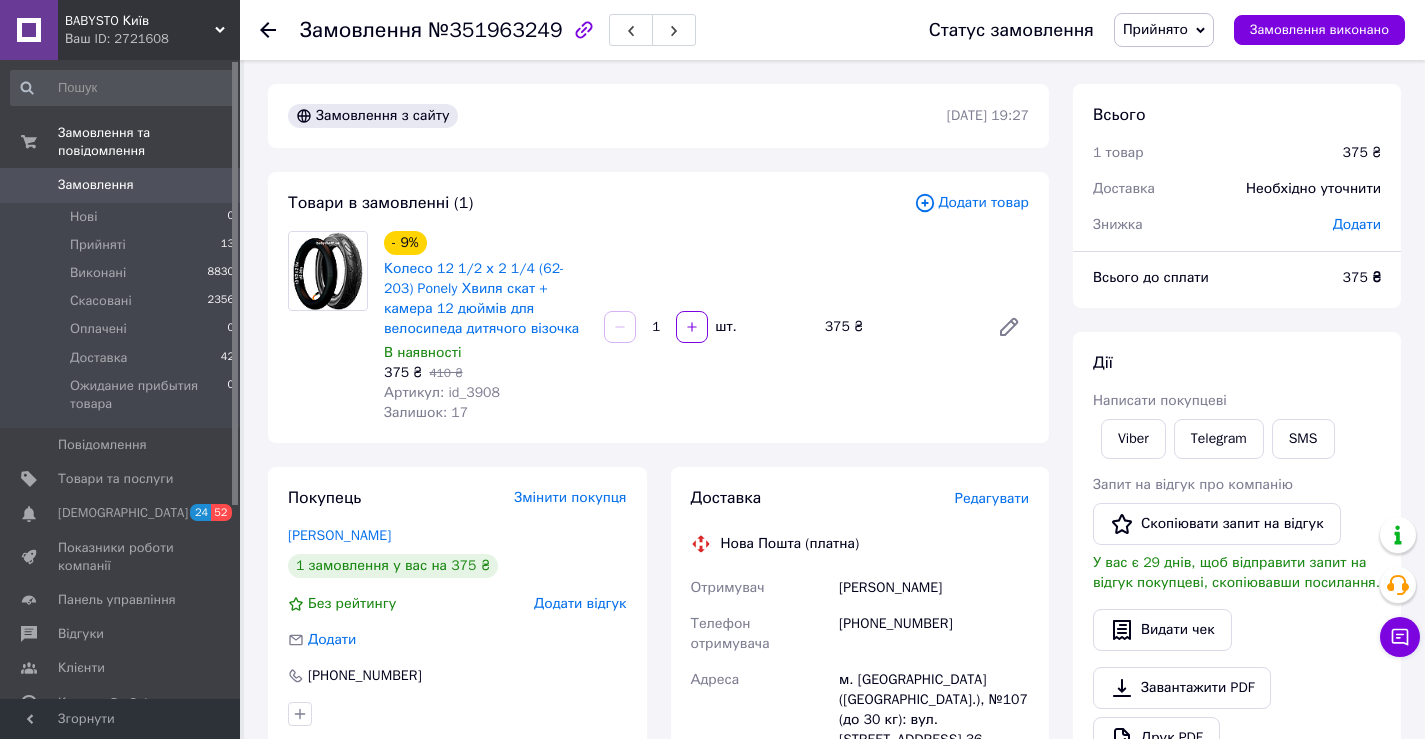 scroll, scrollTop: 200, scrollLeft: 0, axis: vertical 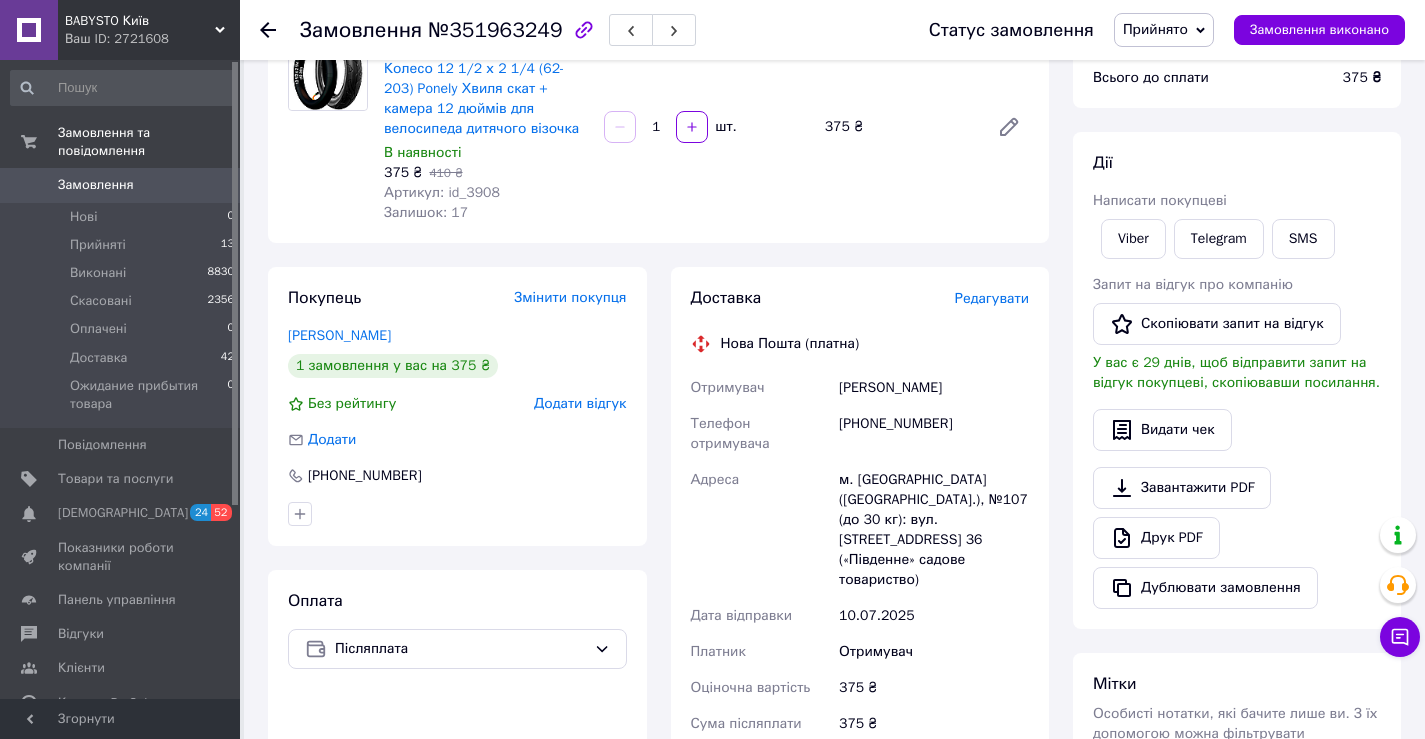 click on "375 ₴" at bounding box center (934, 724) 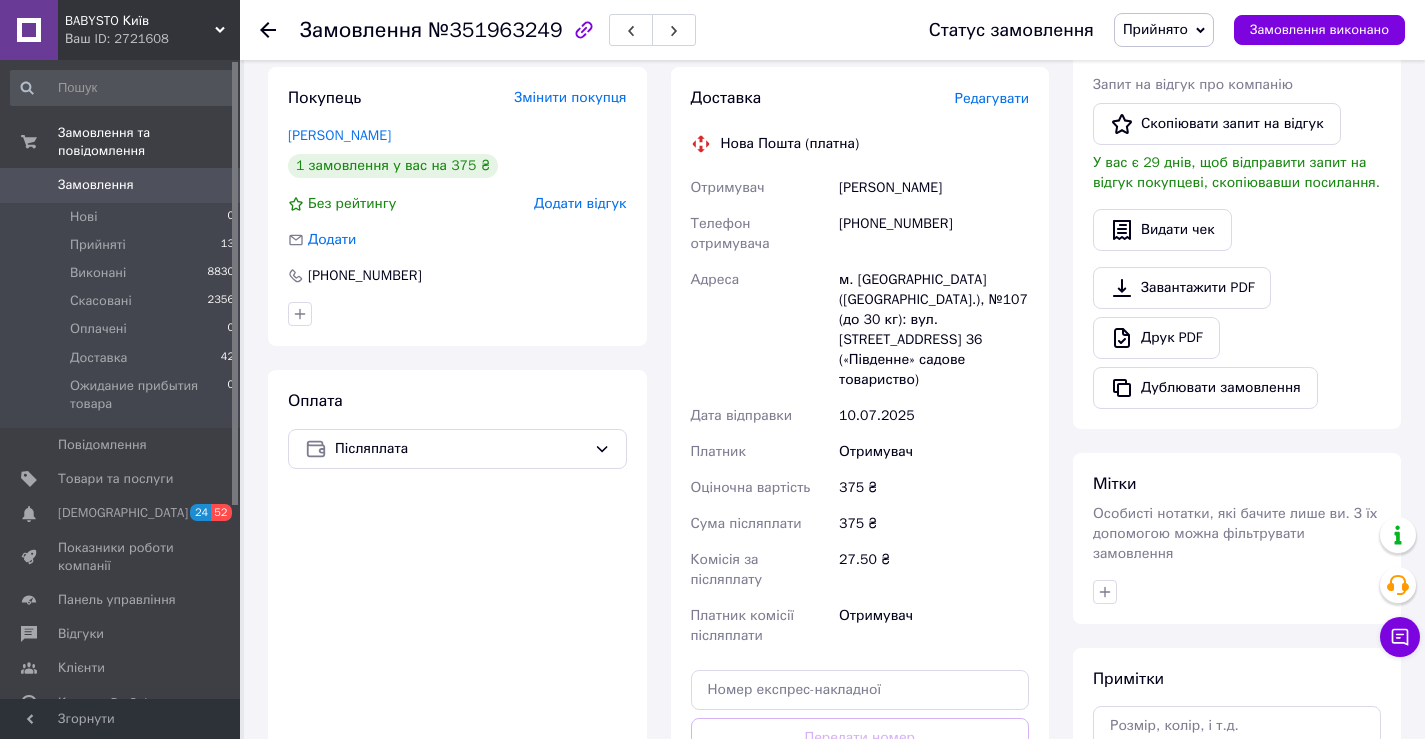 scroll, scrollTop: 663, scrollLeft: 0, axis: vertical 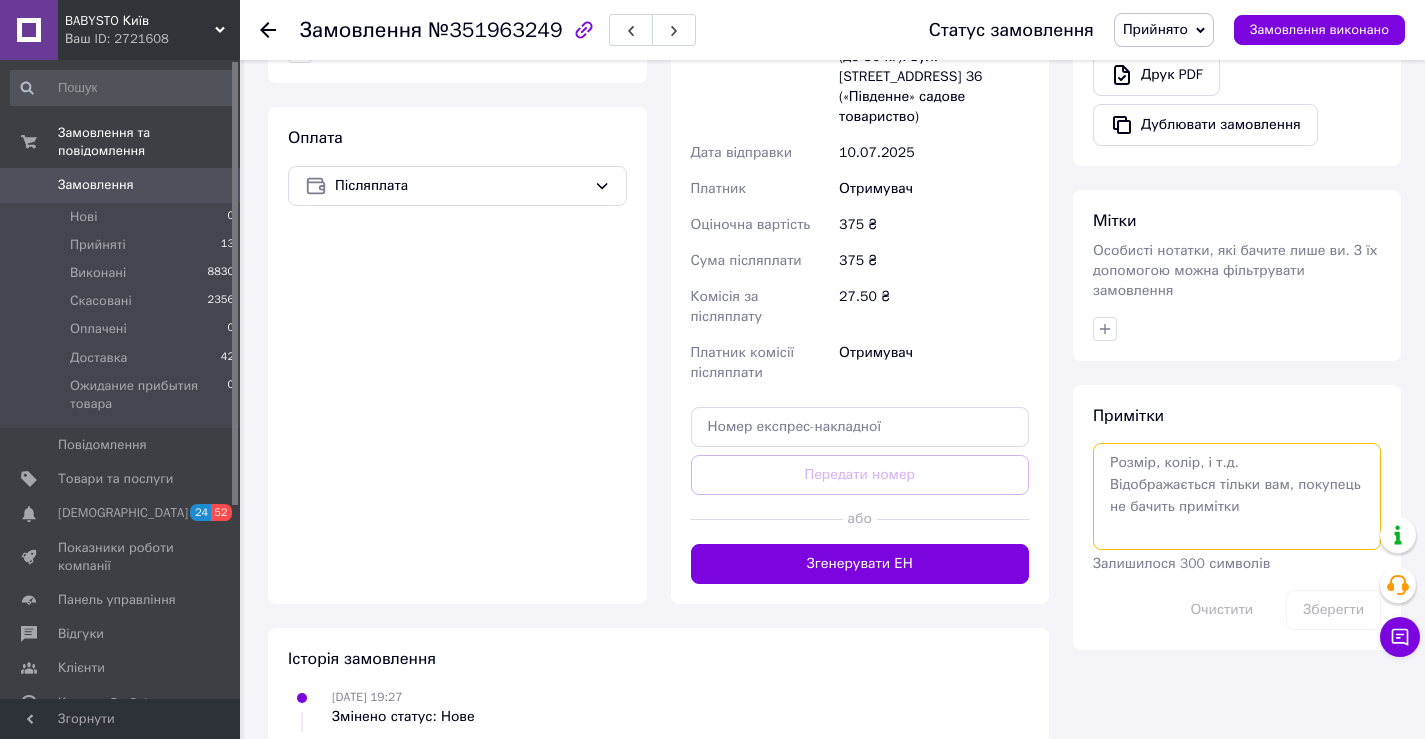 click at bounding box center (1237, 496) 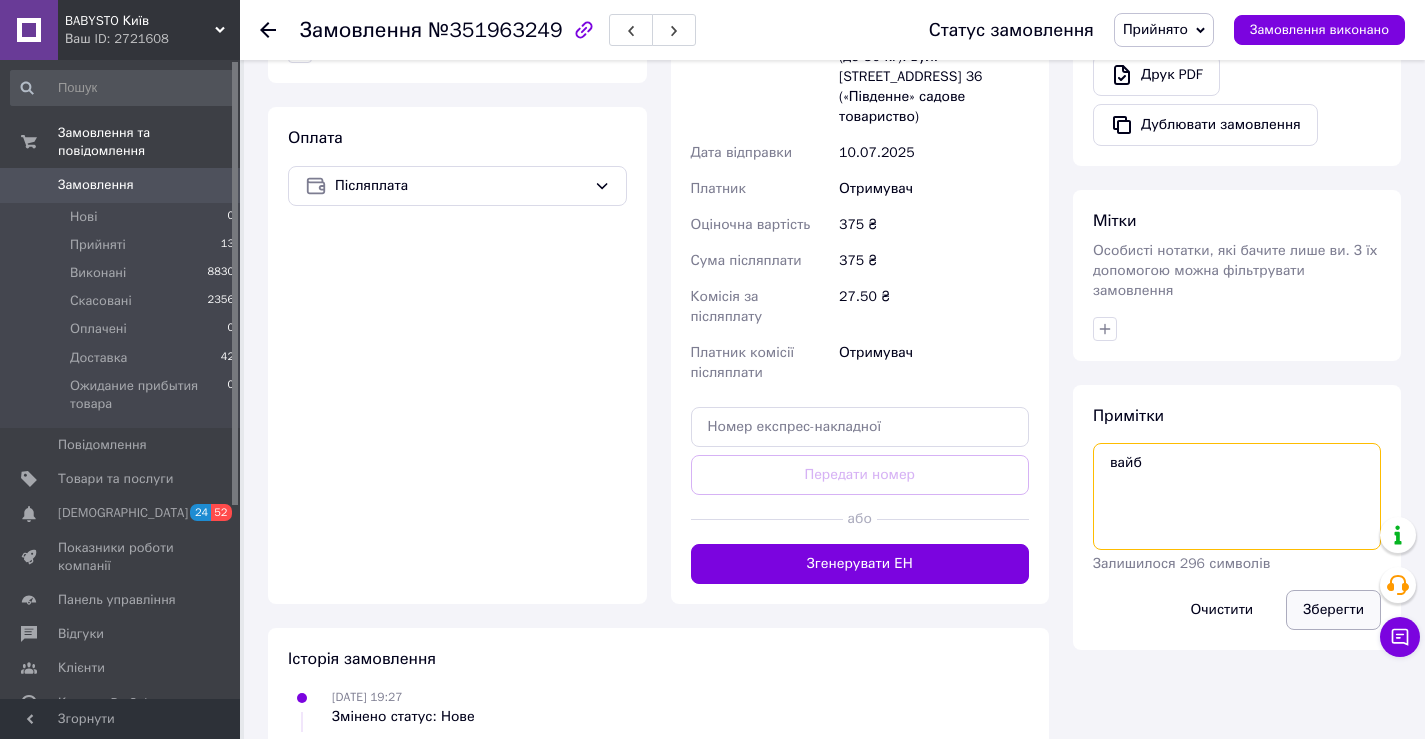 type on "вайб" 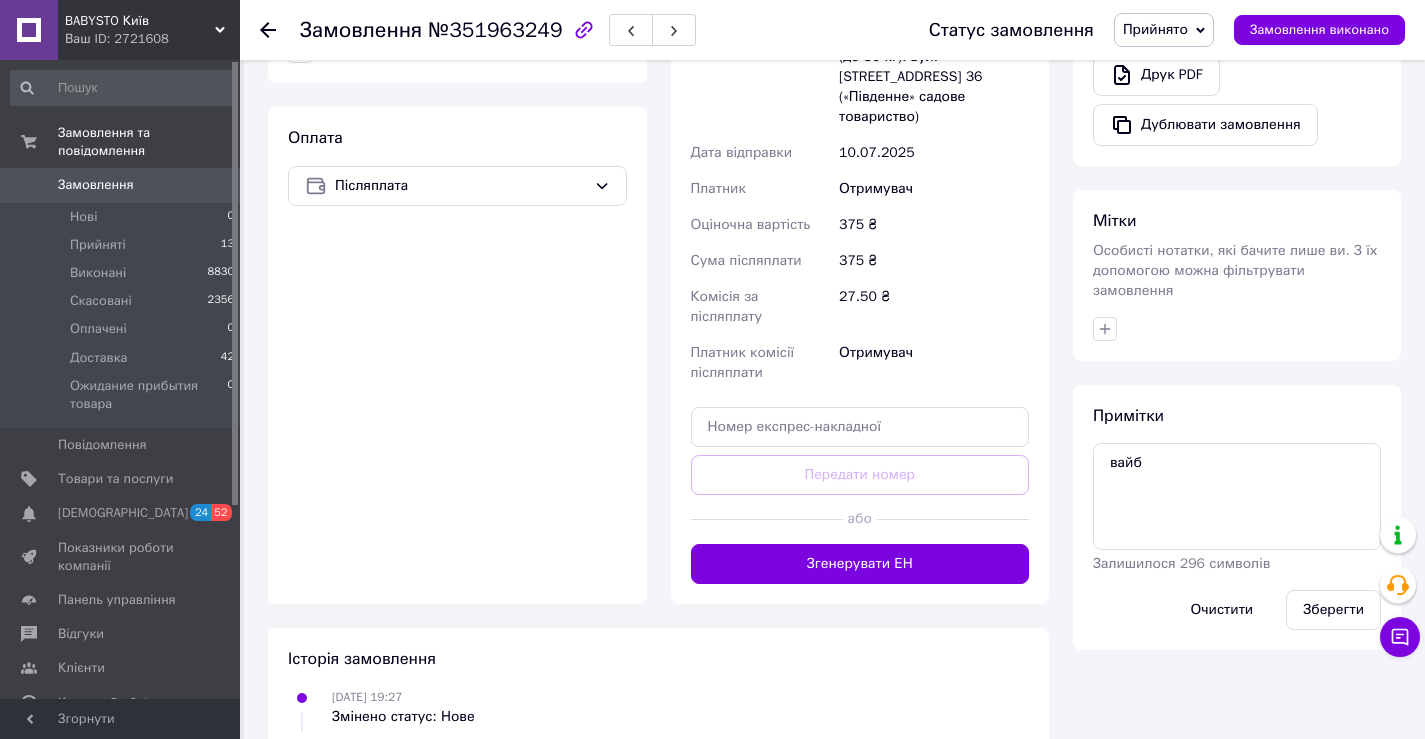 drag, startPoint x: 1321, startPoint y: 583, endPoint x: 255, endPoint y: 615, distance: 1066.4802 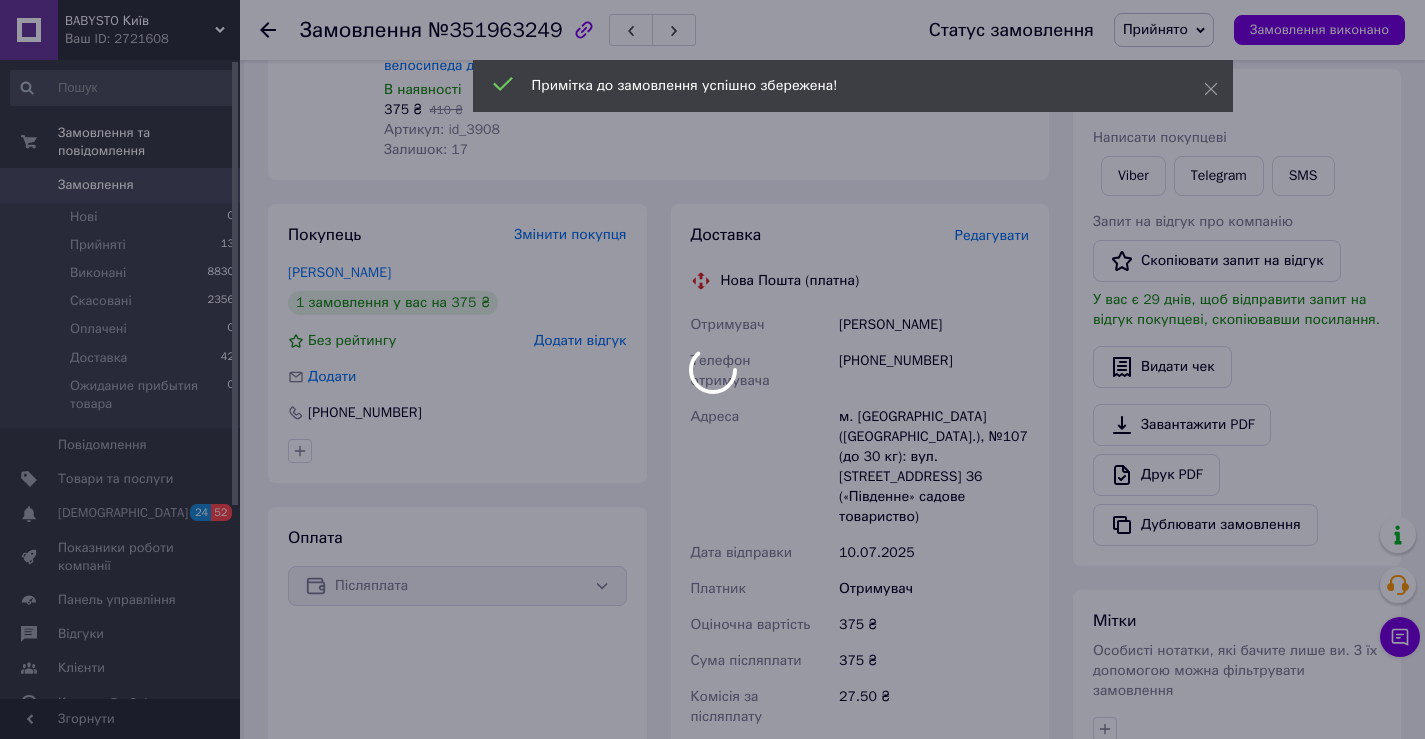 scroll, scrollTop: 0, scrollLeft: 0, axis: both 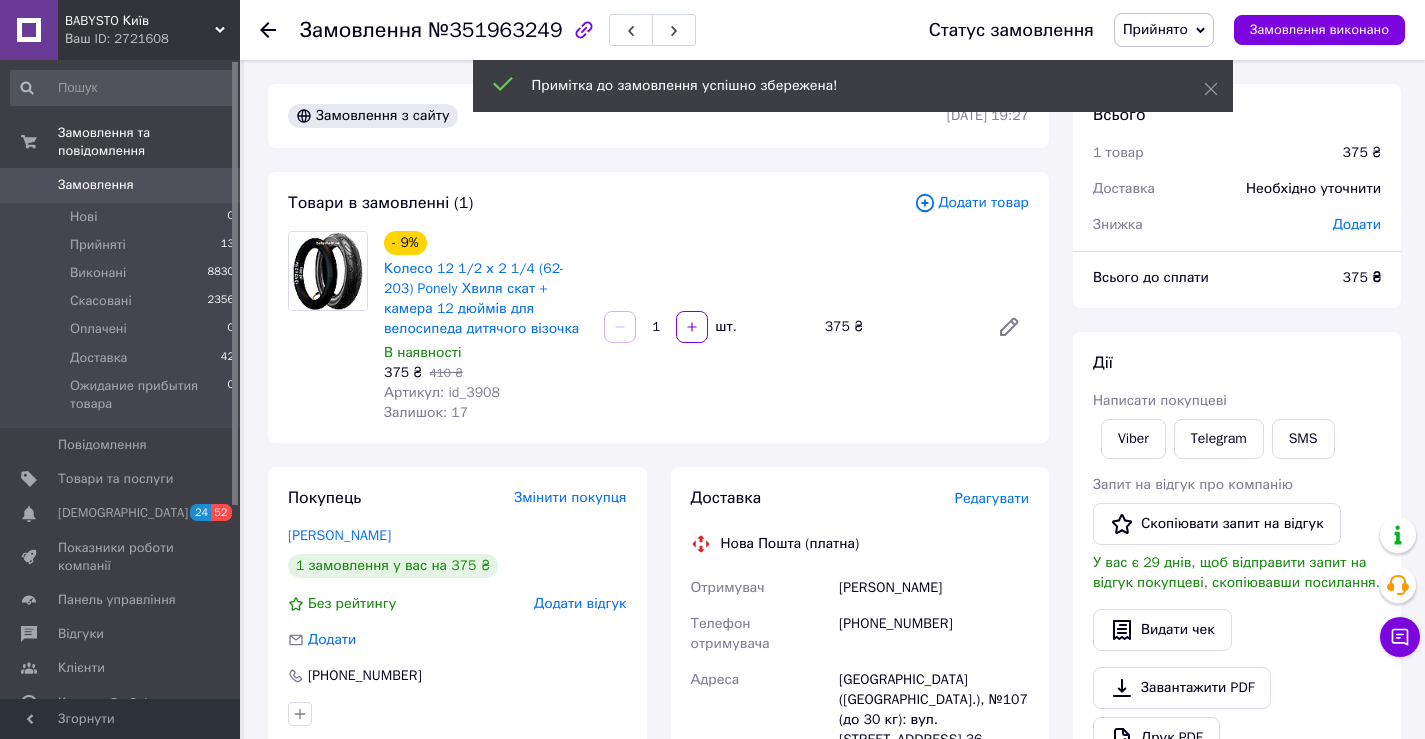 click 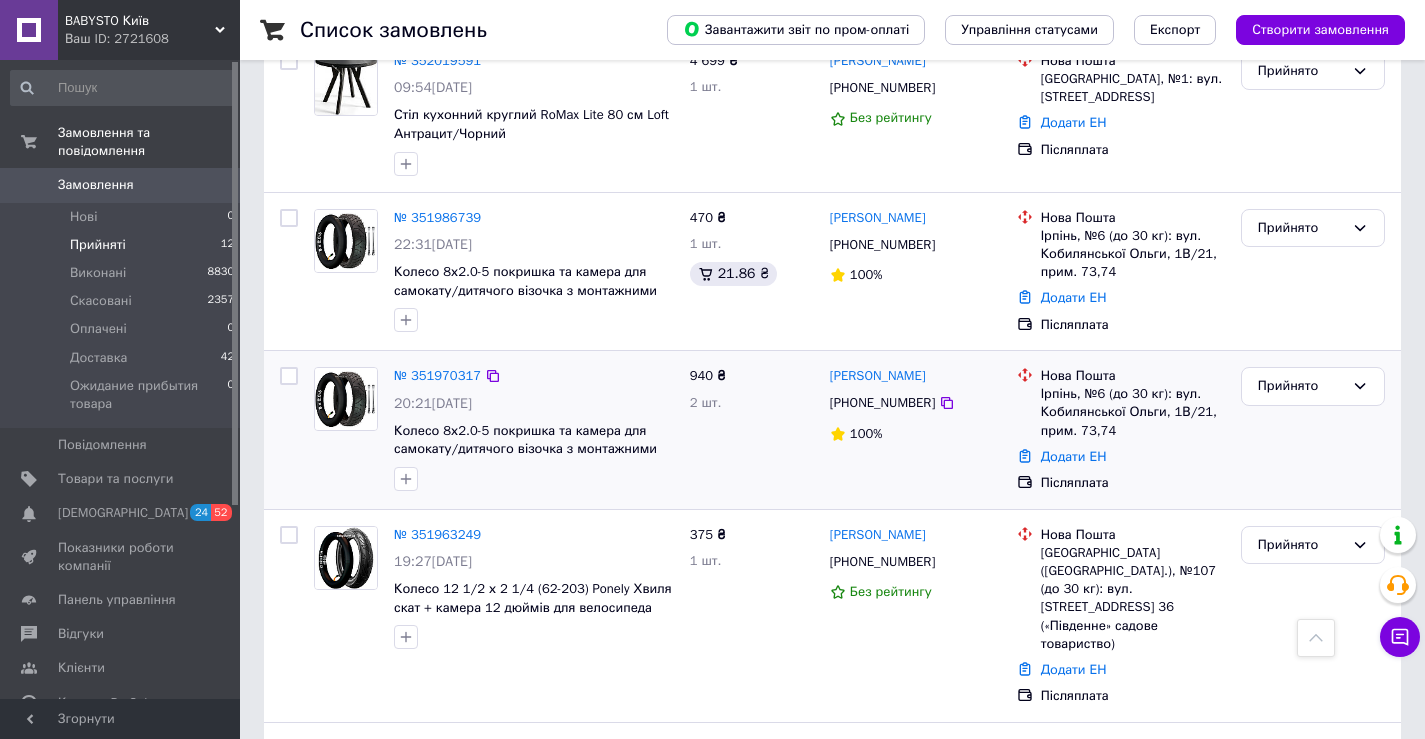 scroll, scrollTop: 800, scrollLeft: 0, axis: vertical 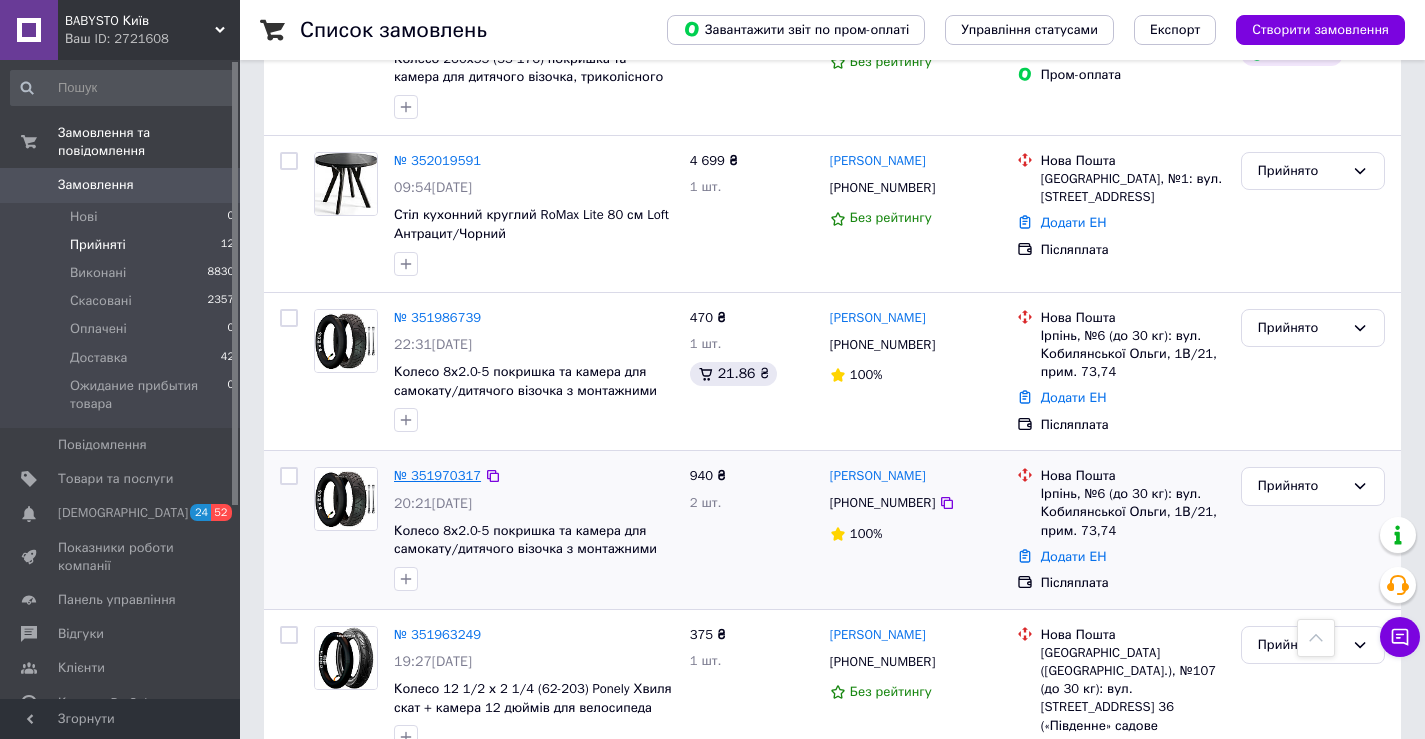 click on "№ 351970317" at bounding box center [437, 475] 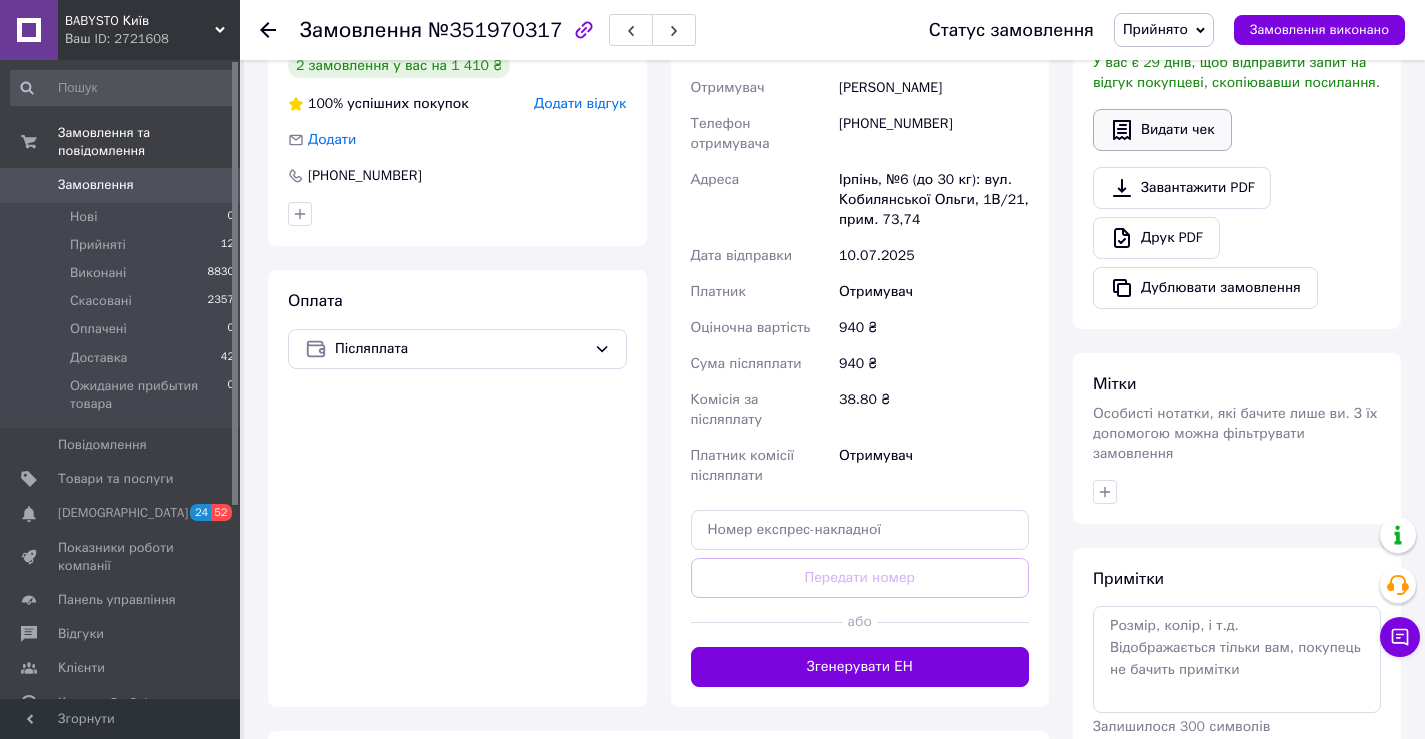 scroll, scrollTop: 100, scrollLeft: 0, axis: vertical 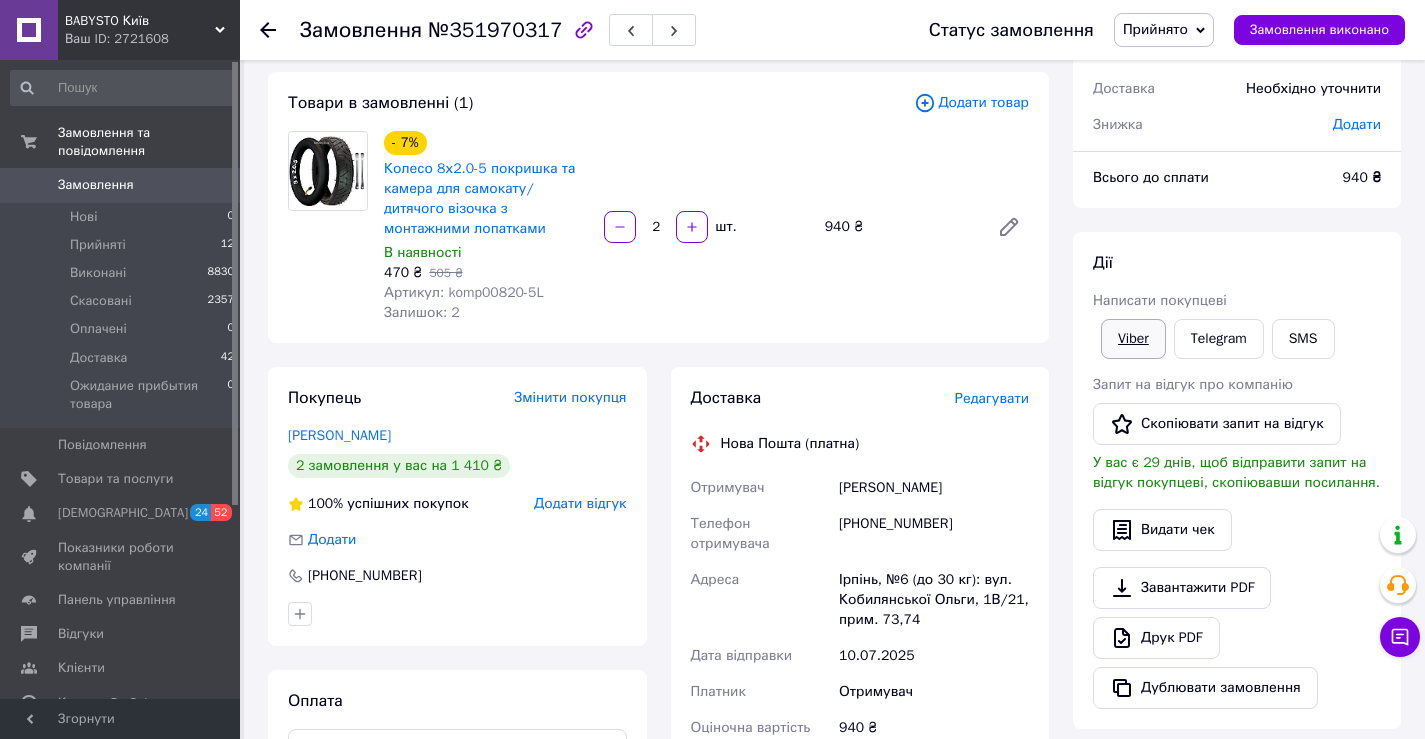 click on "Viber" at bounding box center (1133, 339) 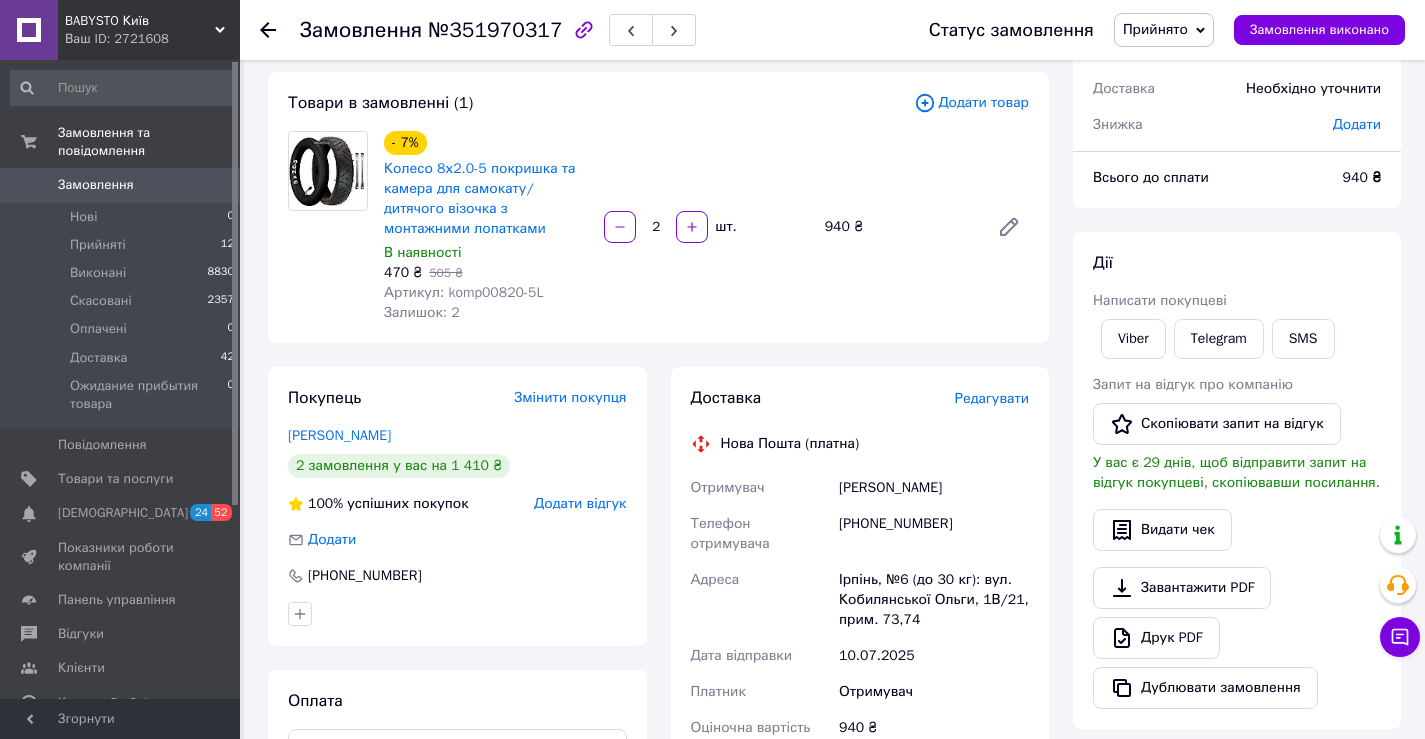 click on "Покупець Змінити покупця Шкрудь Марьяна 2 замовлення у вас на 1 410 ₴ 100%   успішних покупок Додати відгук Додати +380935963567 Оплата Післяплата" at bounding box center (457, 737) 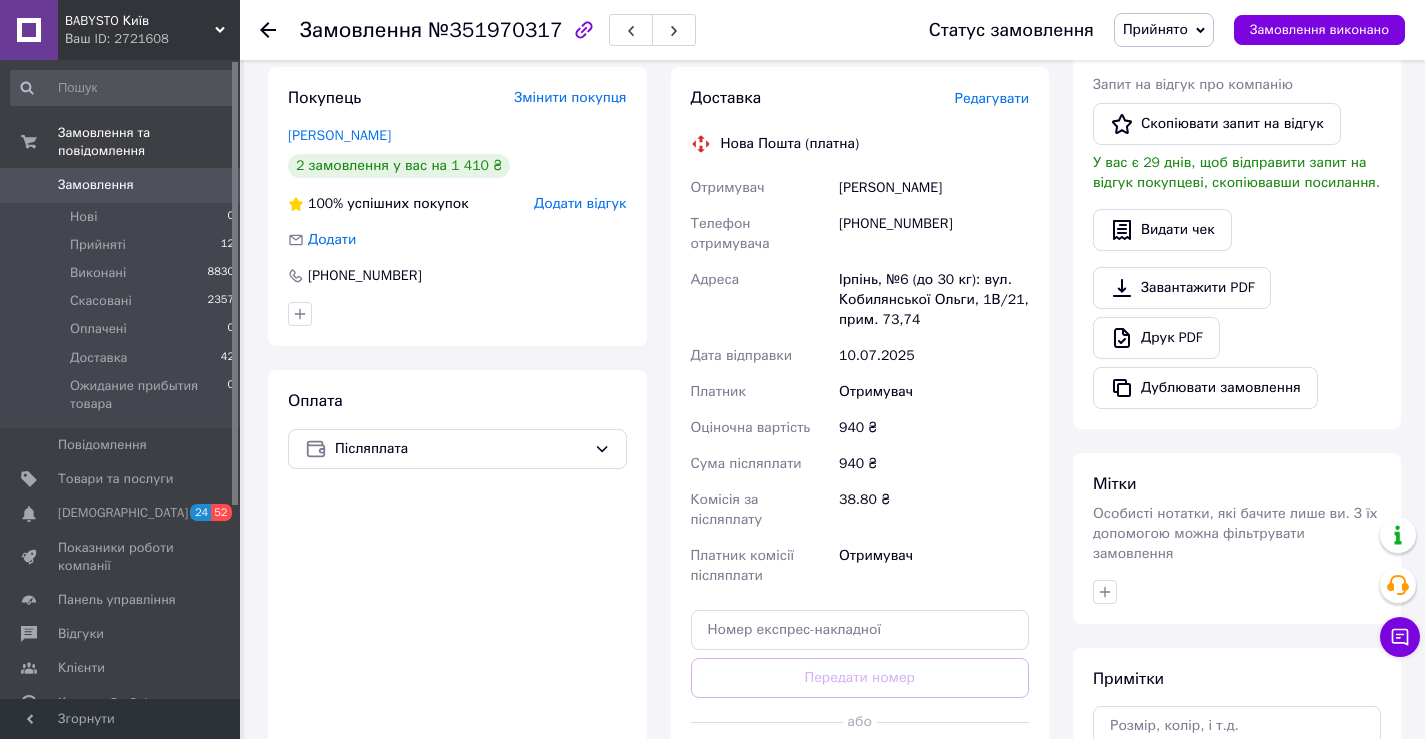 scroll, scrollTop: 643, scrollLeft: 0, axis: vertical 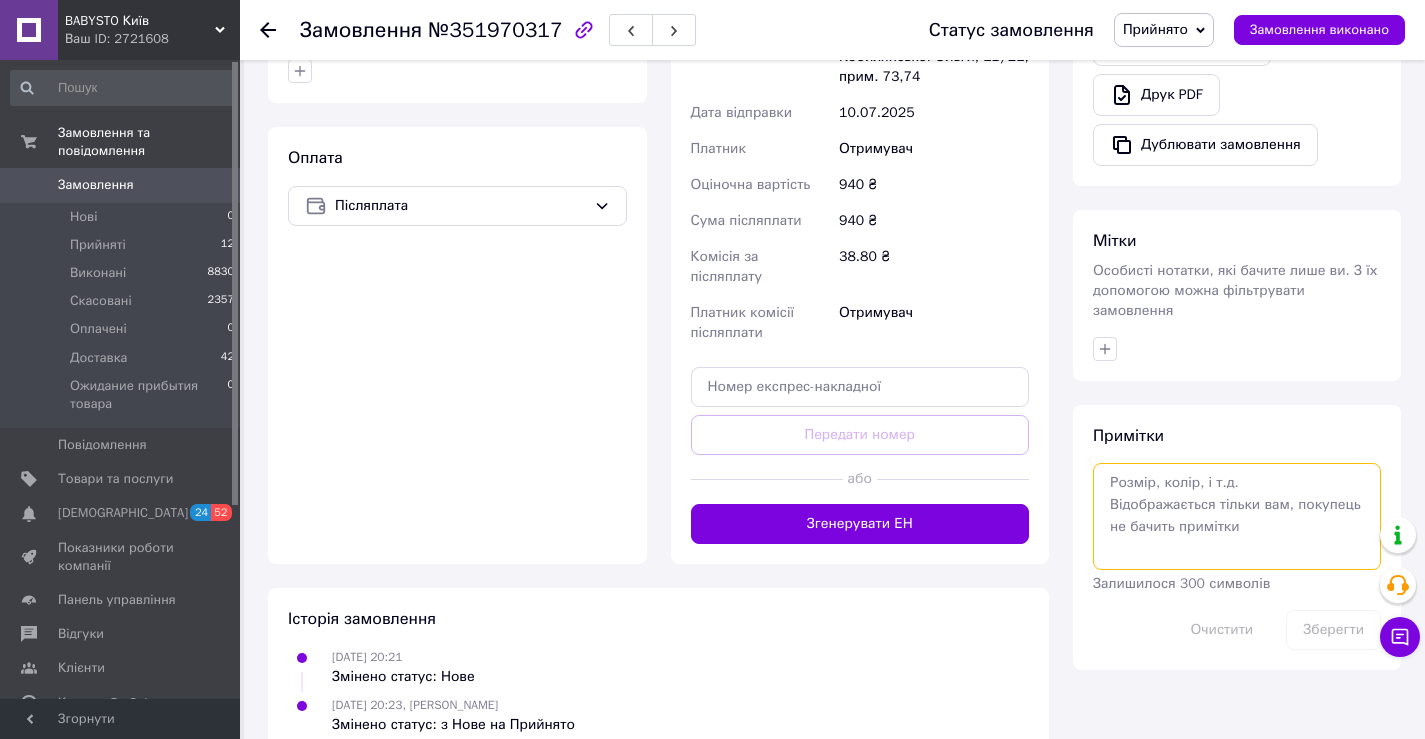 click at bounding box center (1237, 516) 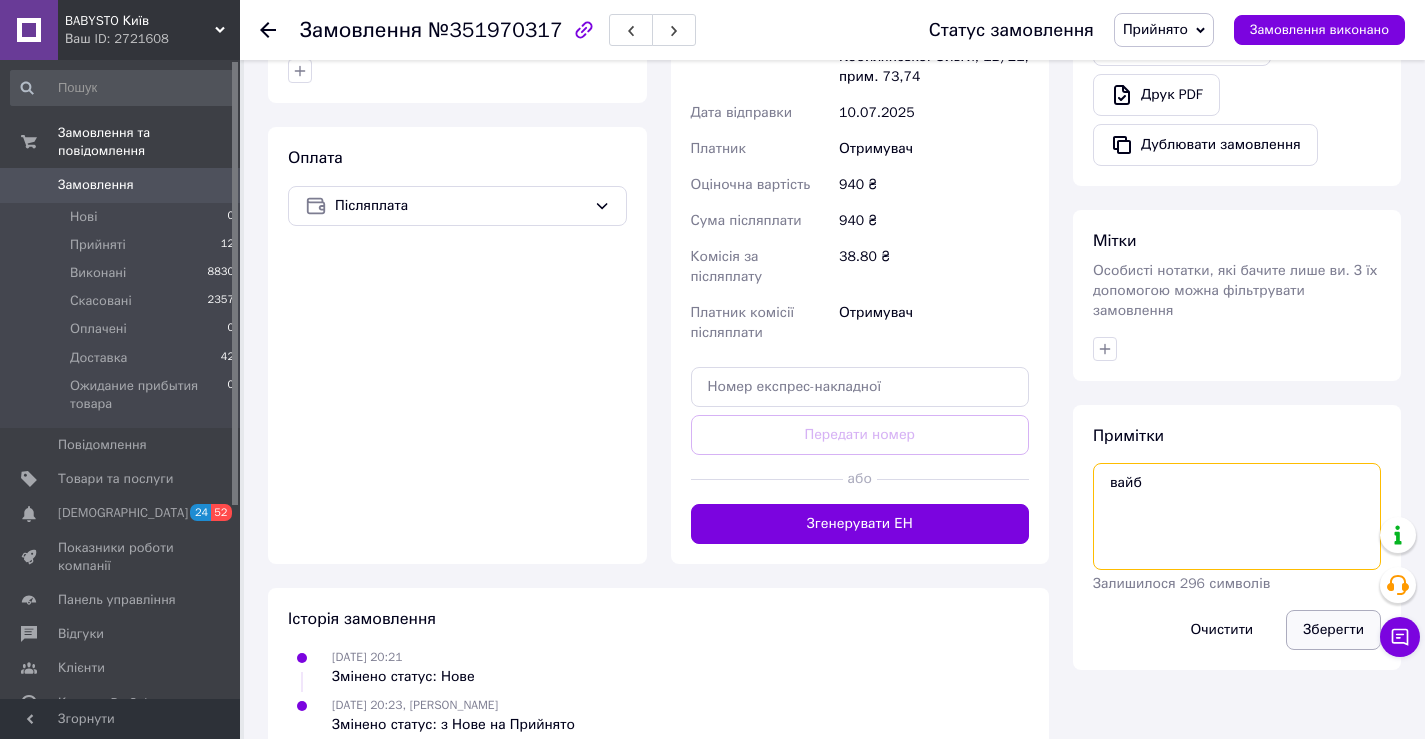 type on "вайб" 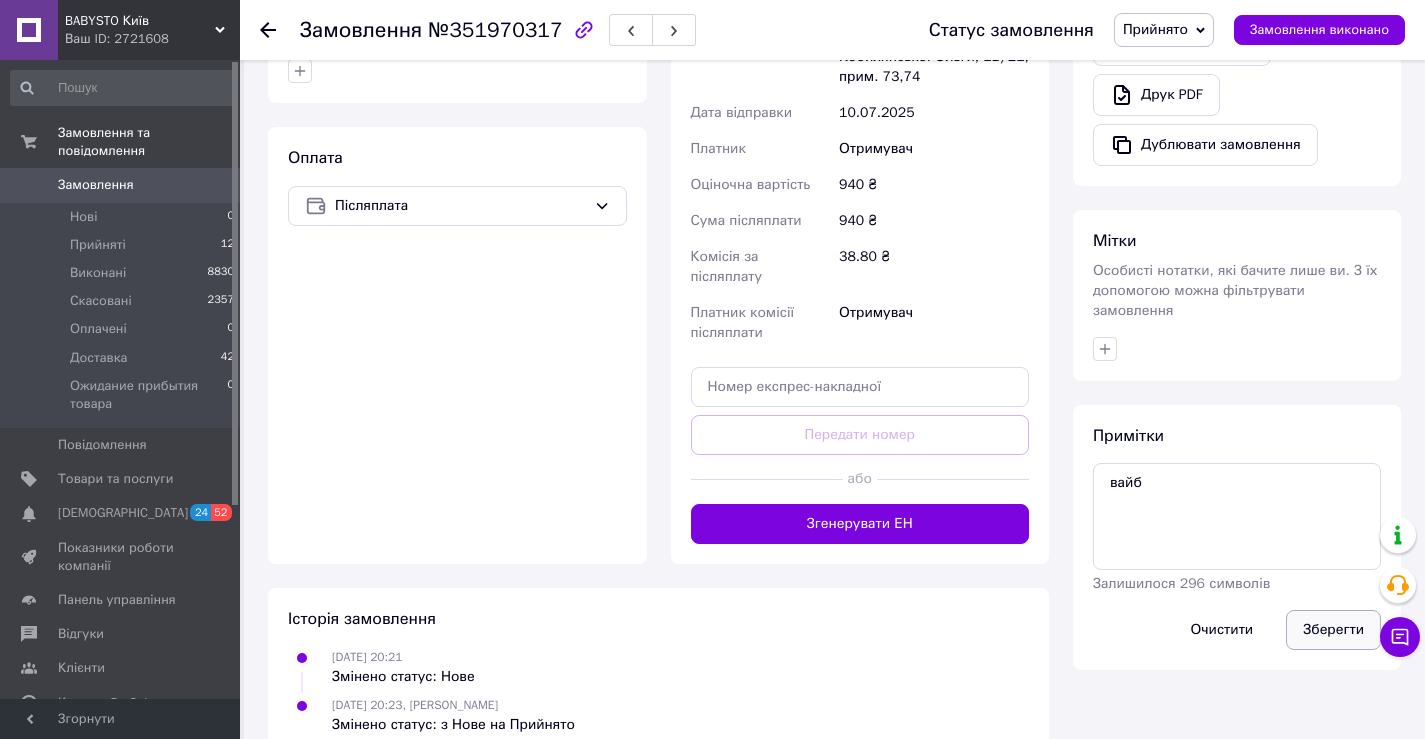 drag, startPoint x: 1333, startPoint y: 620, endPoint x: 1293, endPoint y: 597, distance: 46.141087 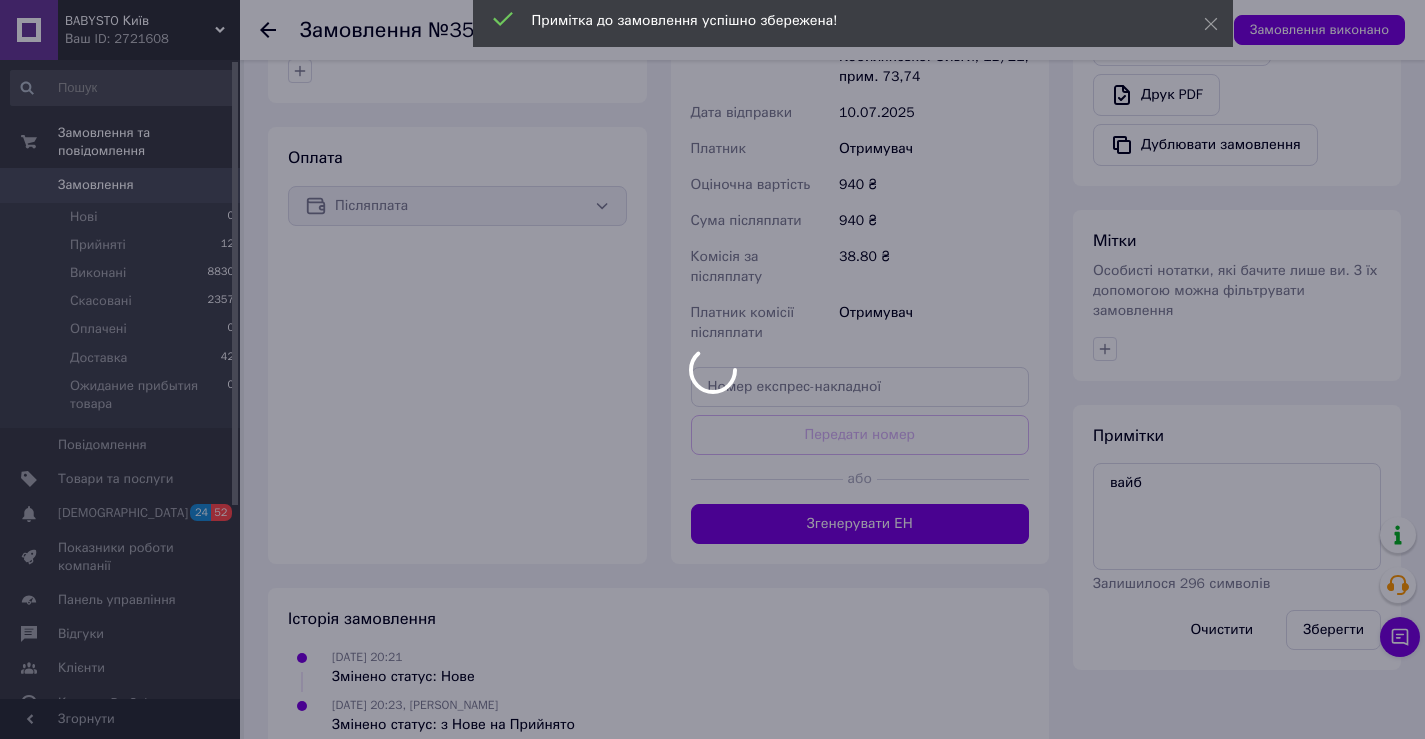 scroll, scrollTop: 43, scrollLeft: 0, axis: vertical 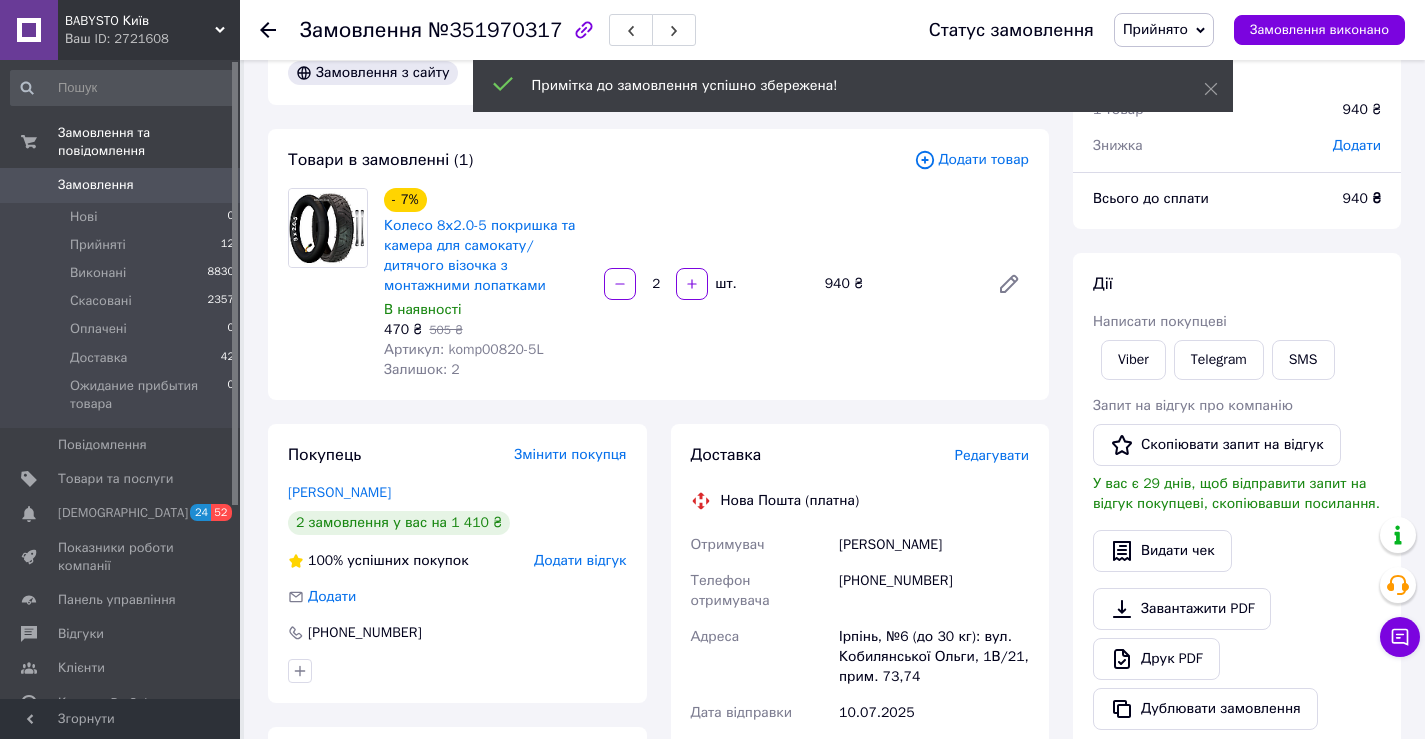 click 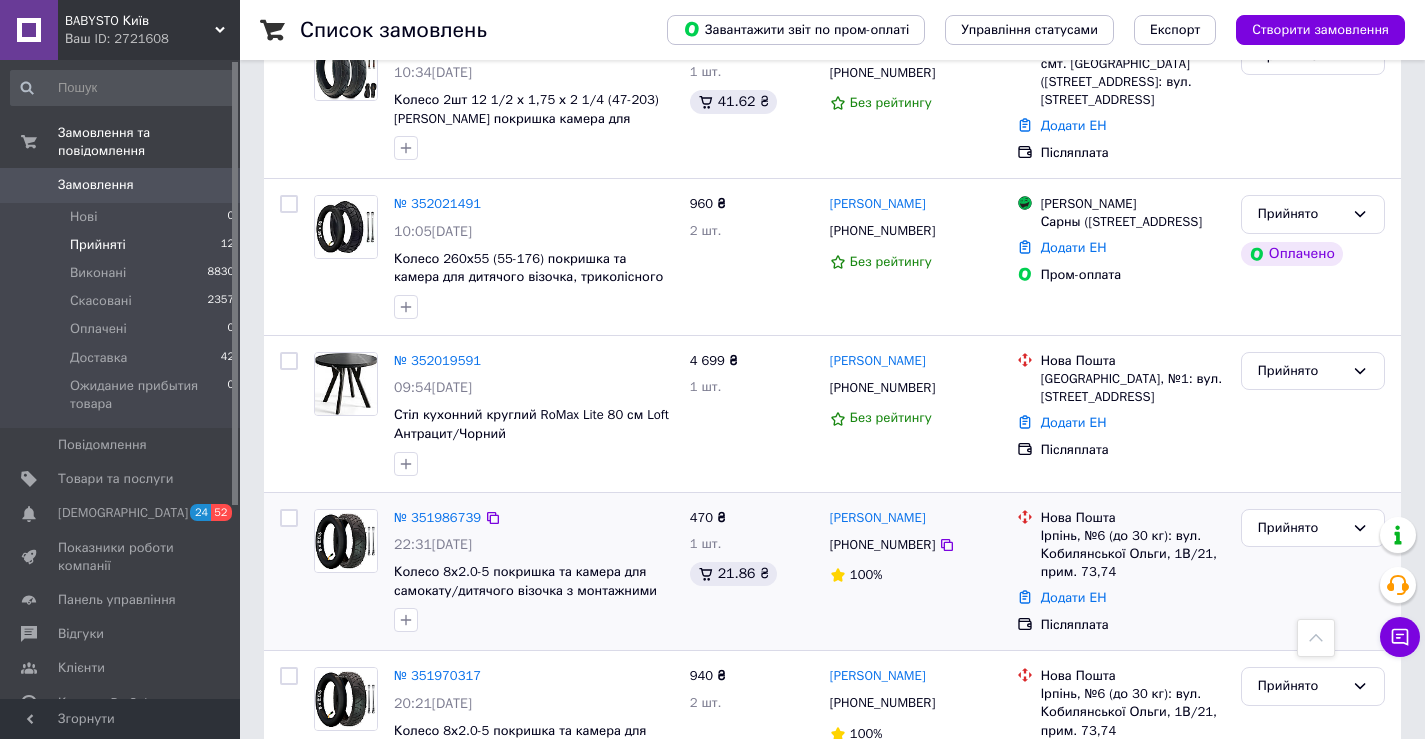 scroll, scrollTop: 700, scrollLeft: 0, axis: vertical 